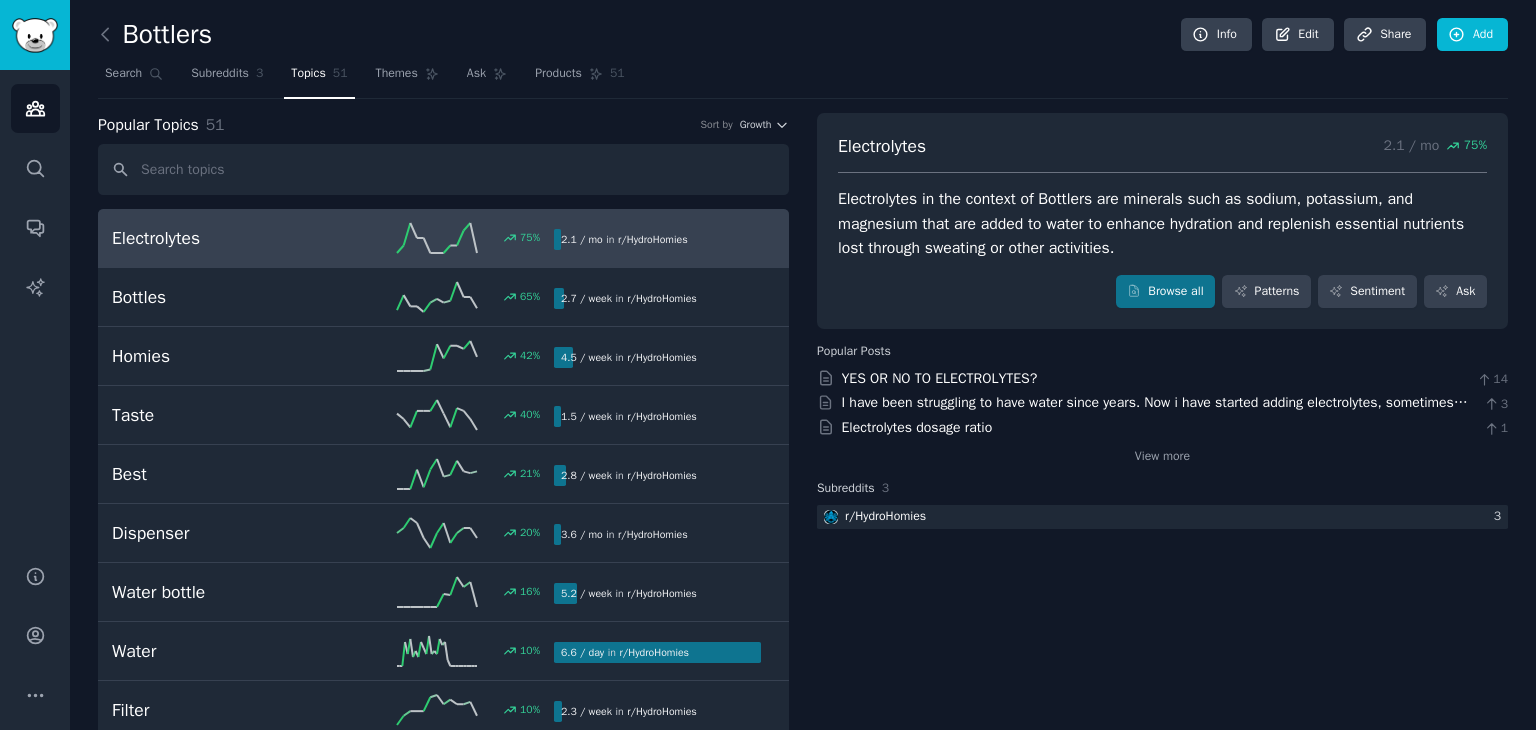 scroll, scrollTop: 0, scrollLeft: 0, axis: both 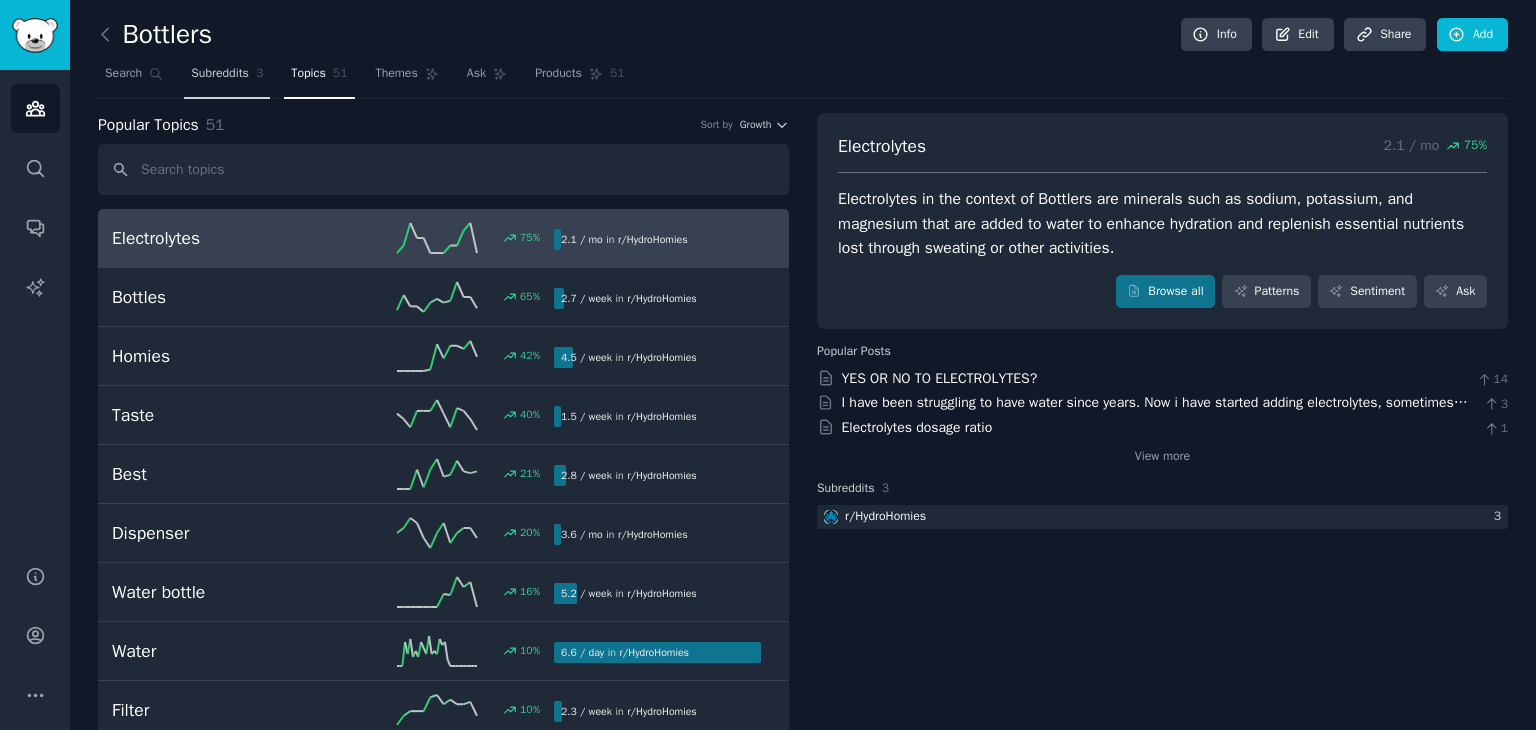 click on "Subreddits" at bounding box center (220, 74) 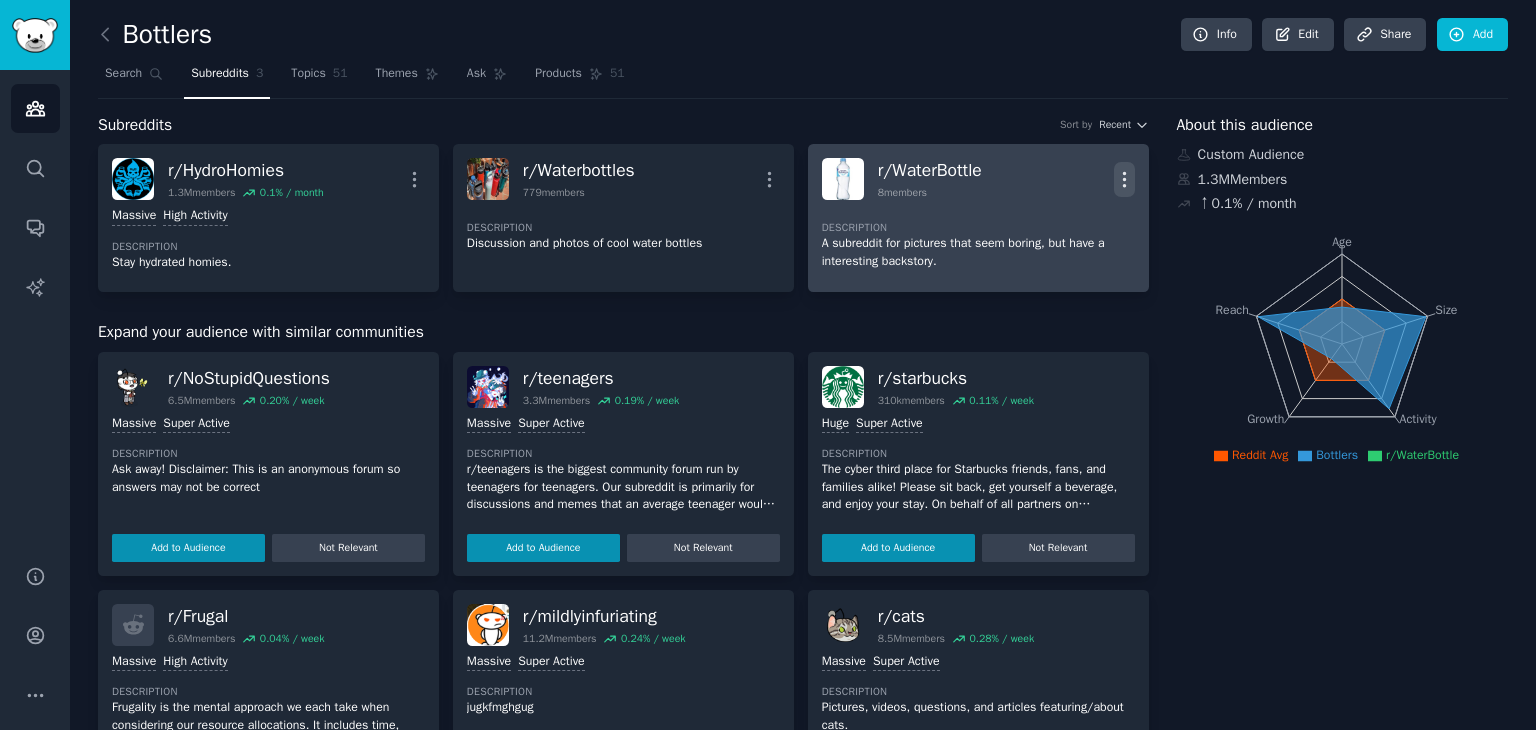 click 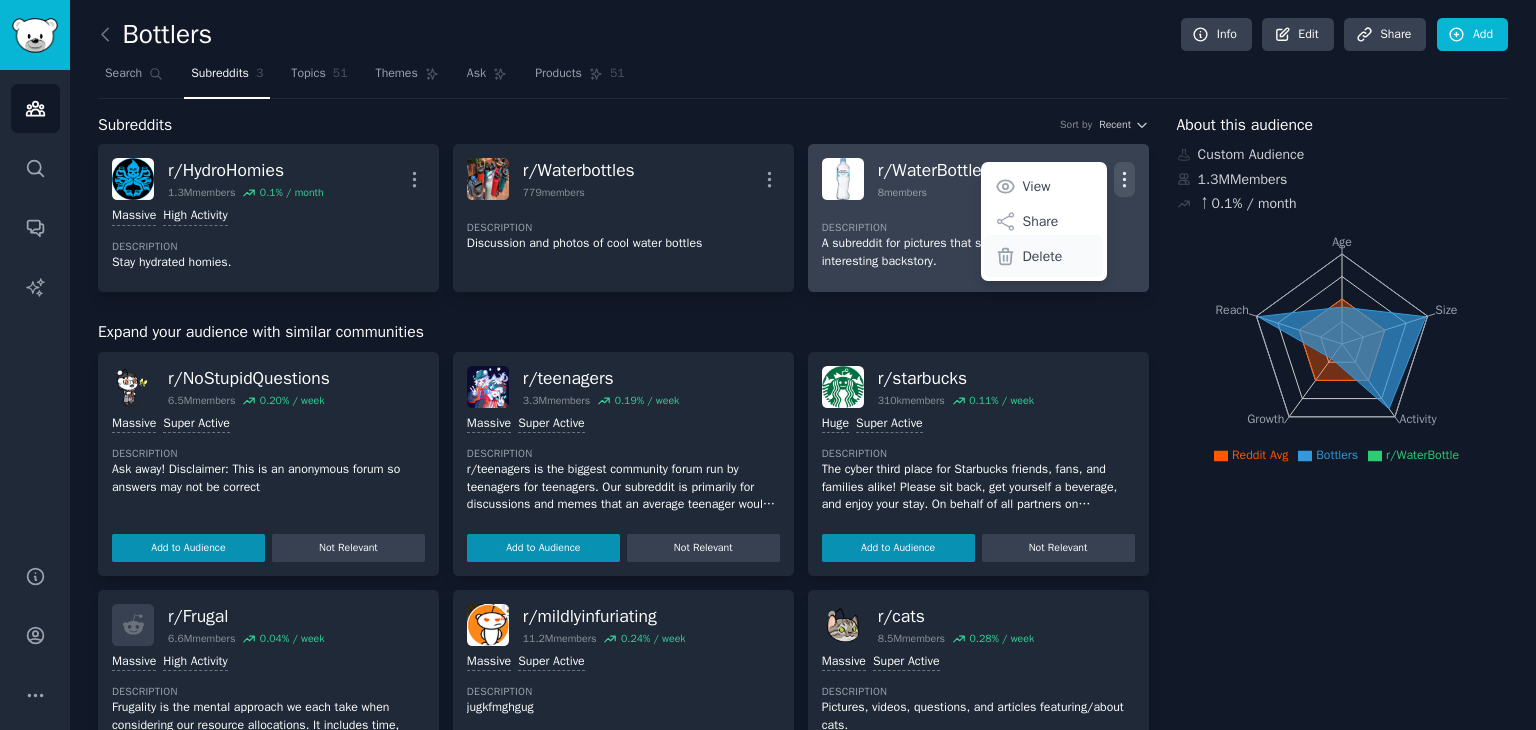 click on "Delete" at bounding box center (1043, 256) 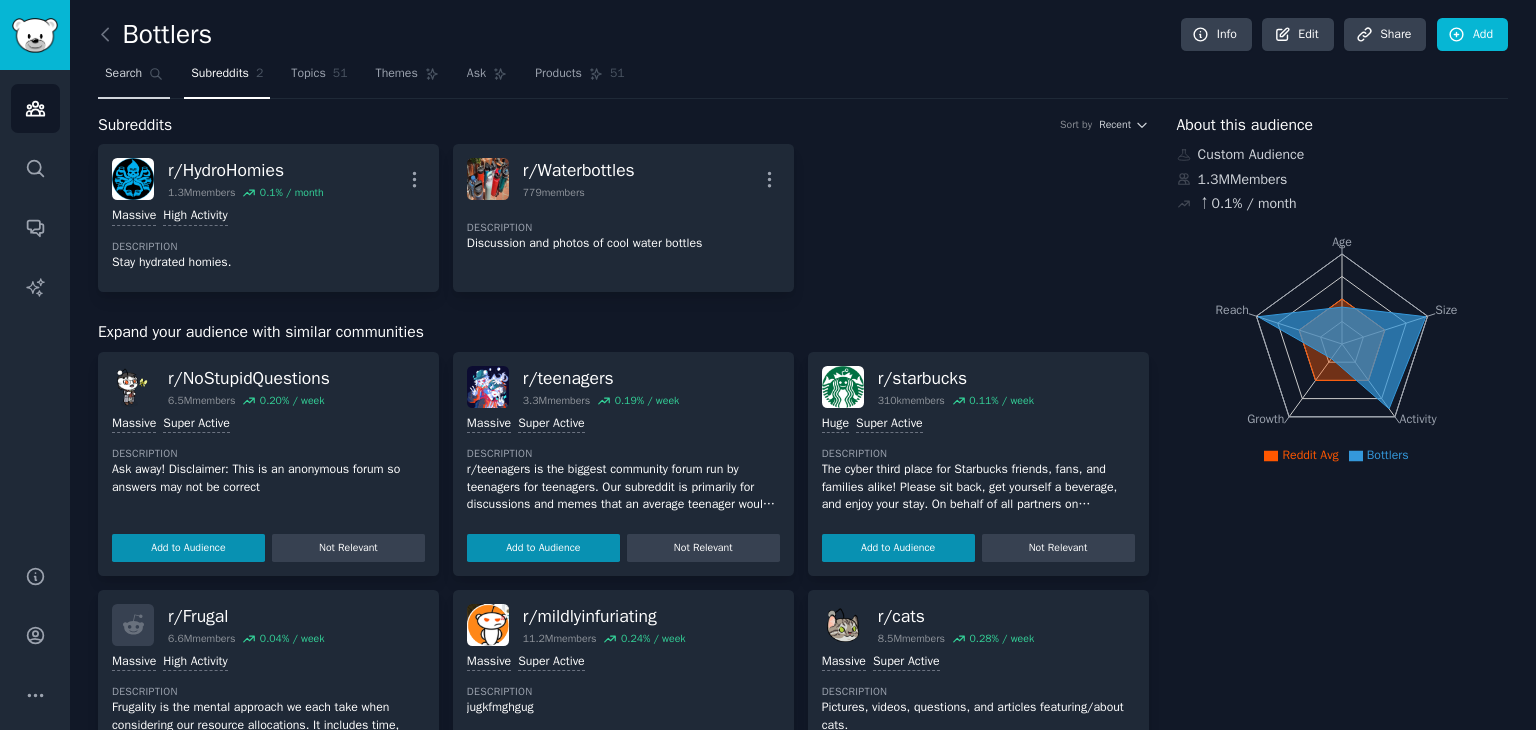 click on "Search" at bounding box center (134, 78) 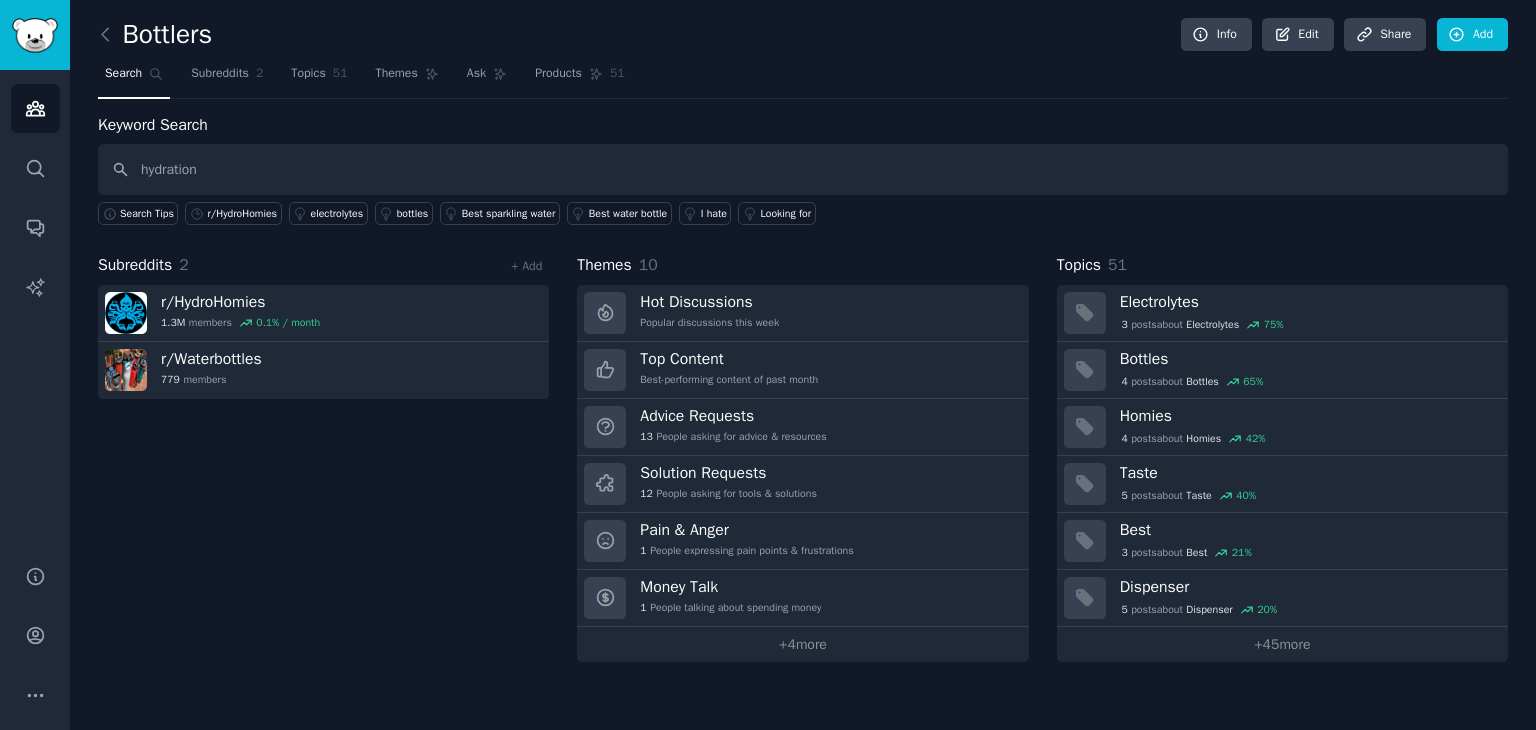 type on "hydration" 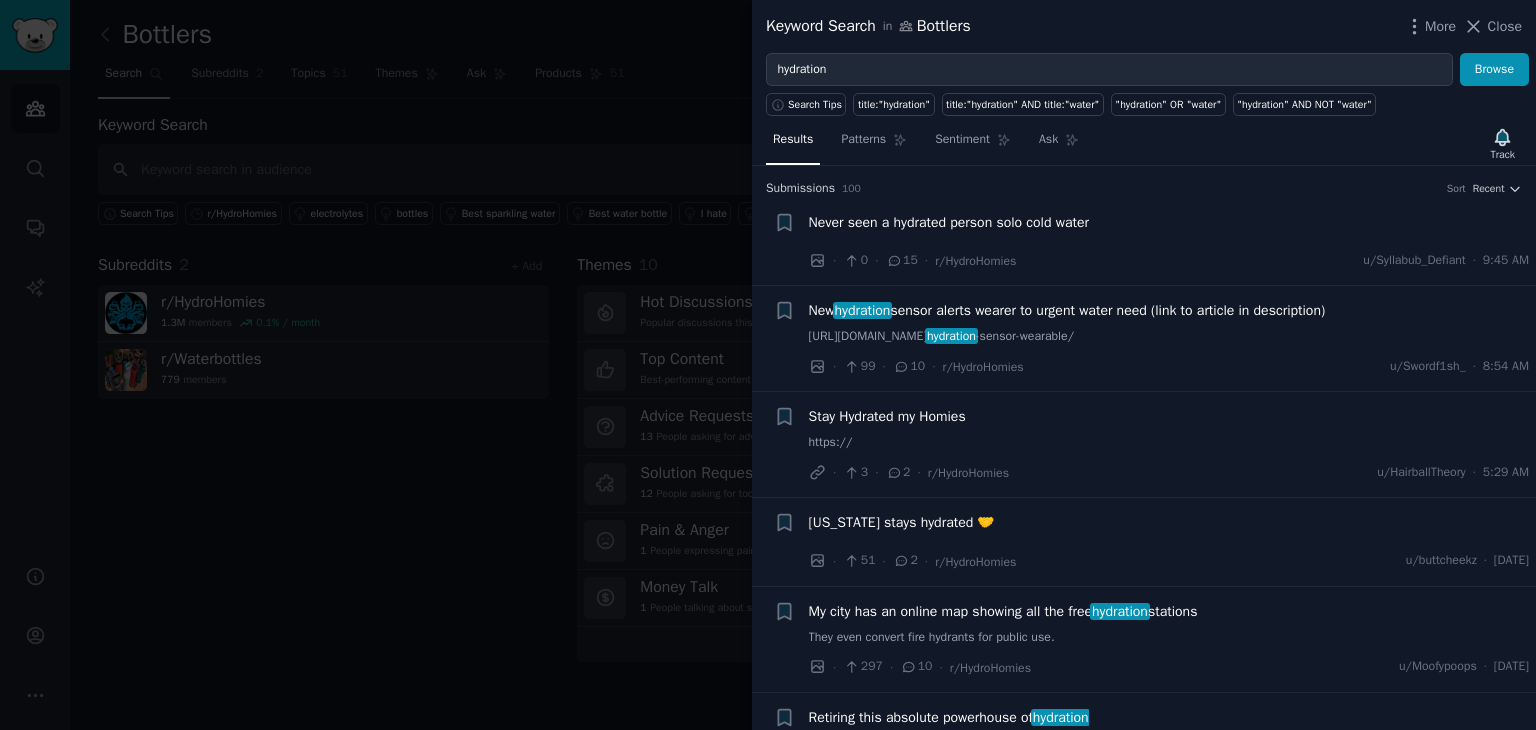 type 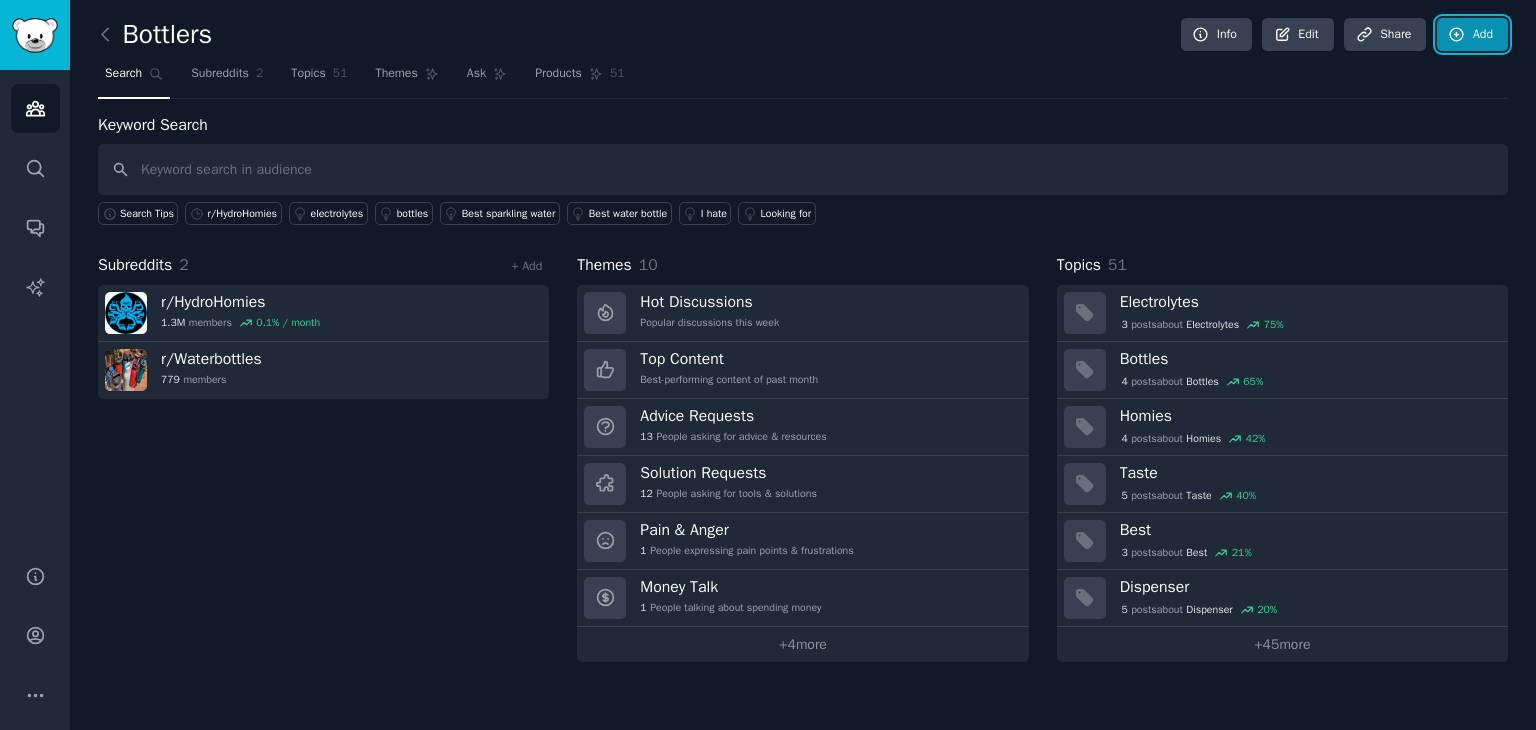 click 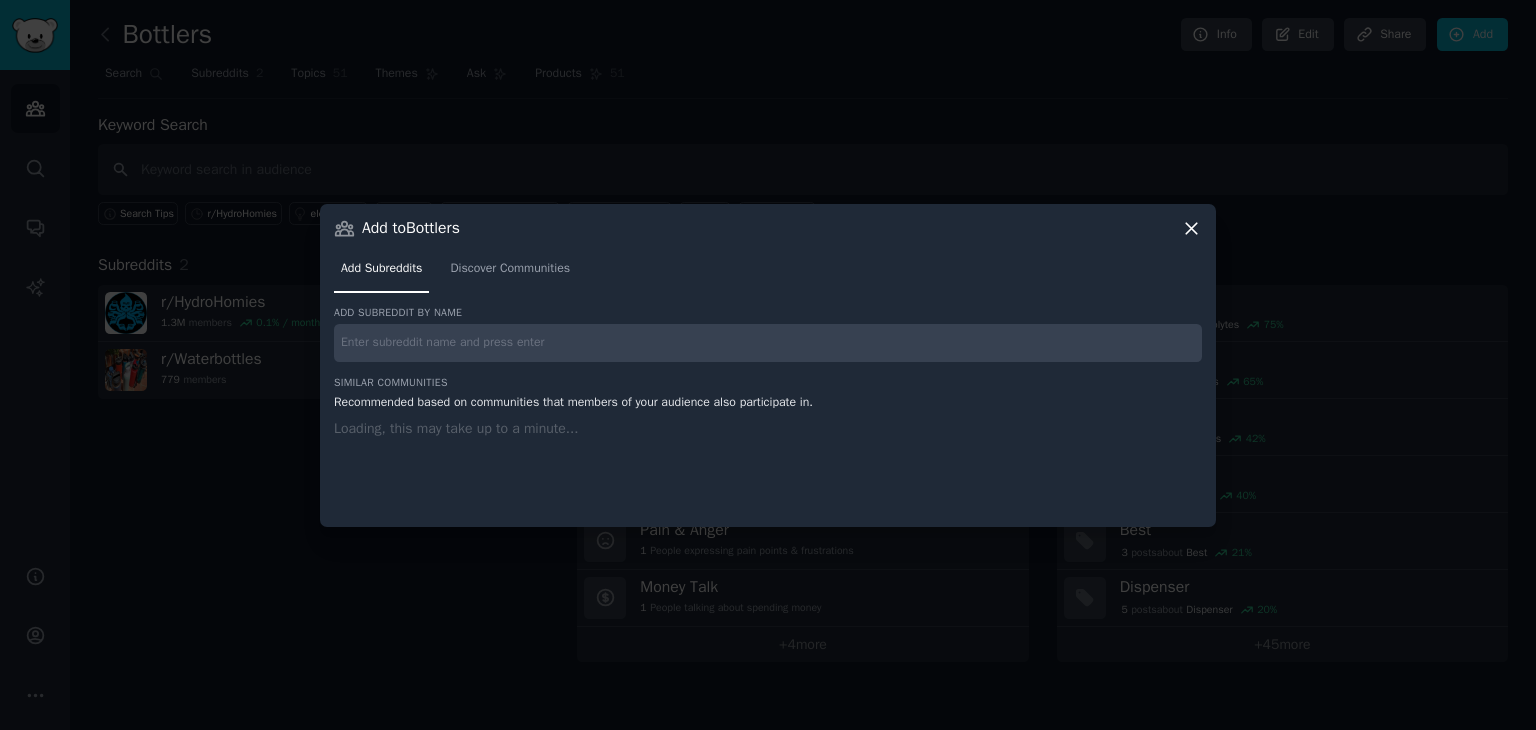click on "Add subreddit by name Similar Communities Recommended based on communities that members of your audience also participate in. Loading, this may take up to a minute..." at bounding box center [768, 404] 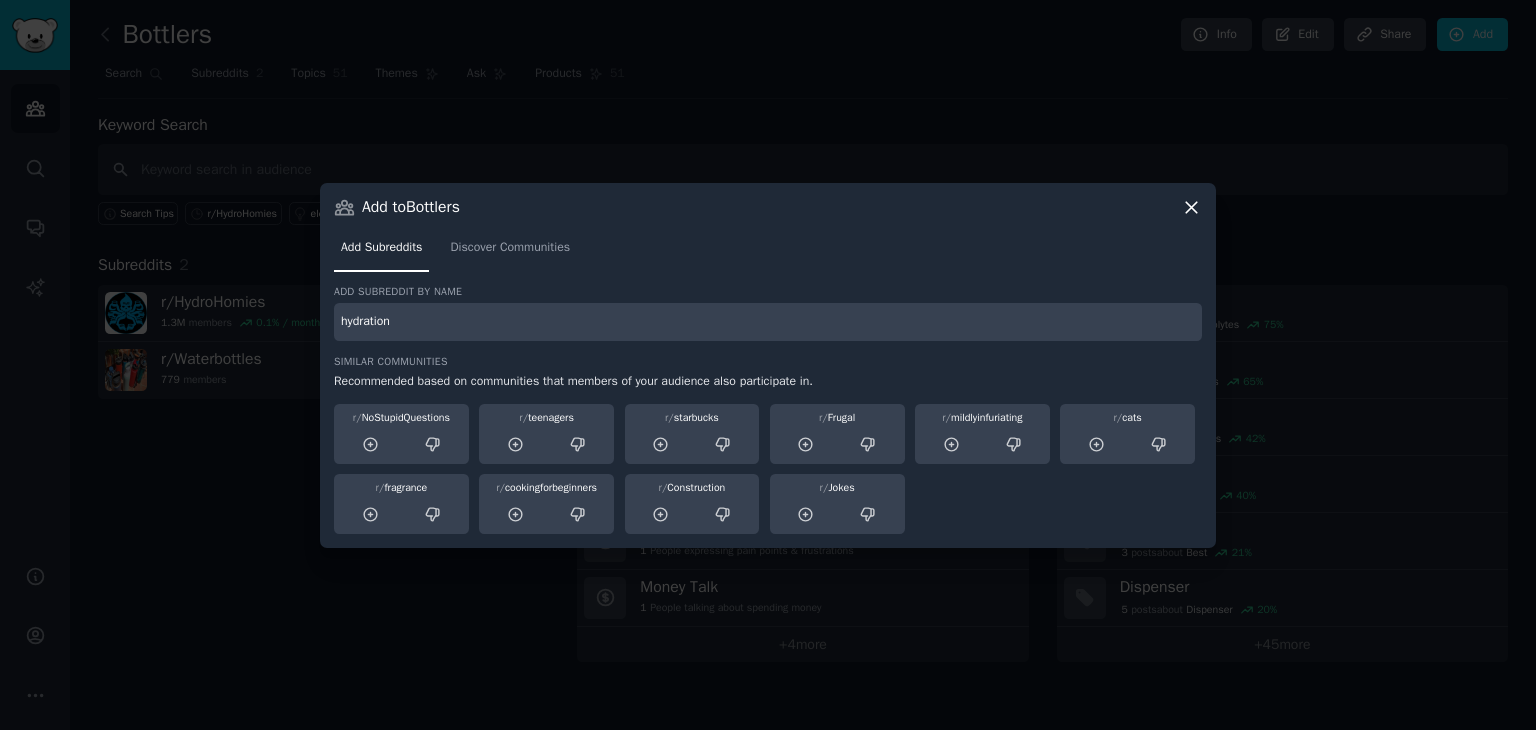 type on "hydration" 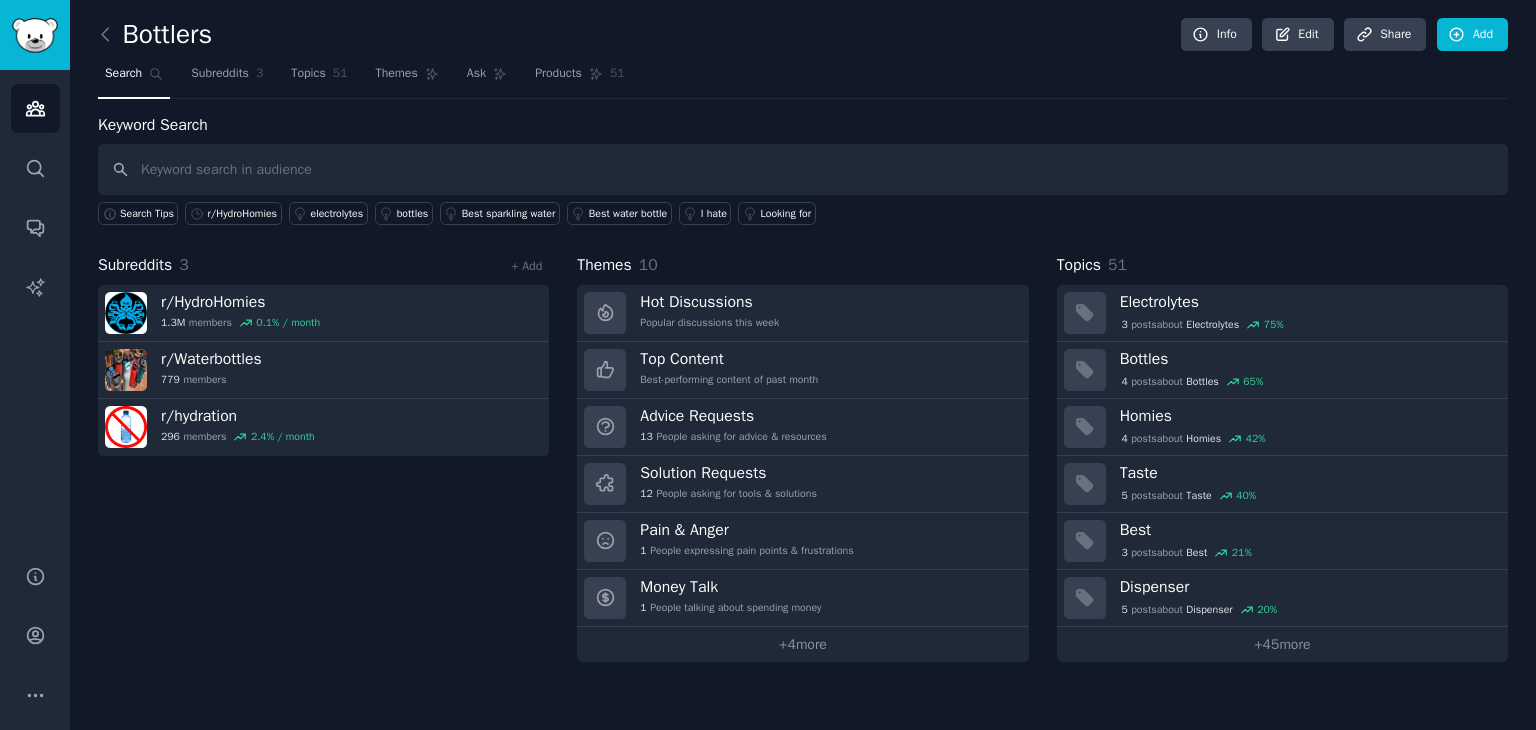 drag, startPoint x: 414, startPoint y: 433, endPoint x: 729, endPoint y: 93, distance: 463.4922 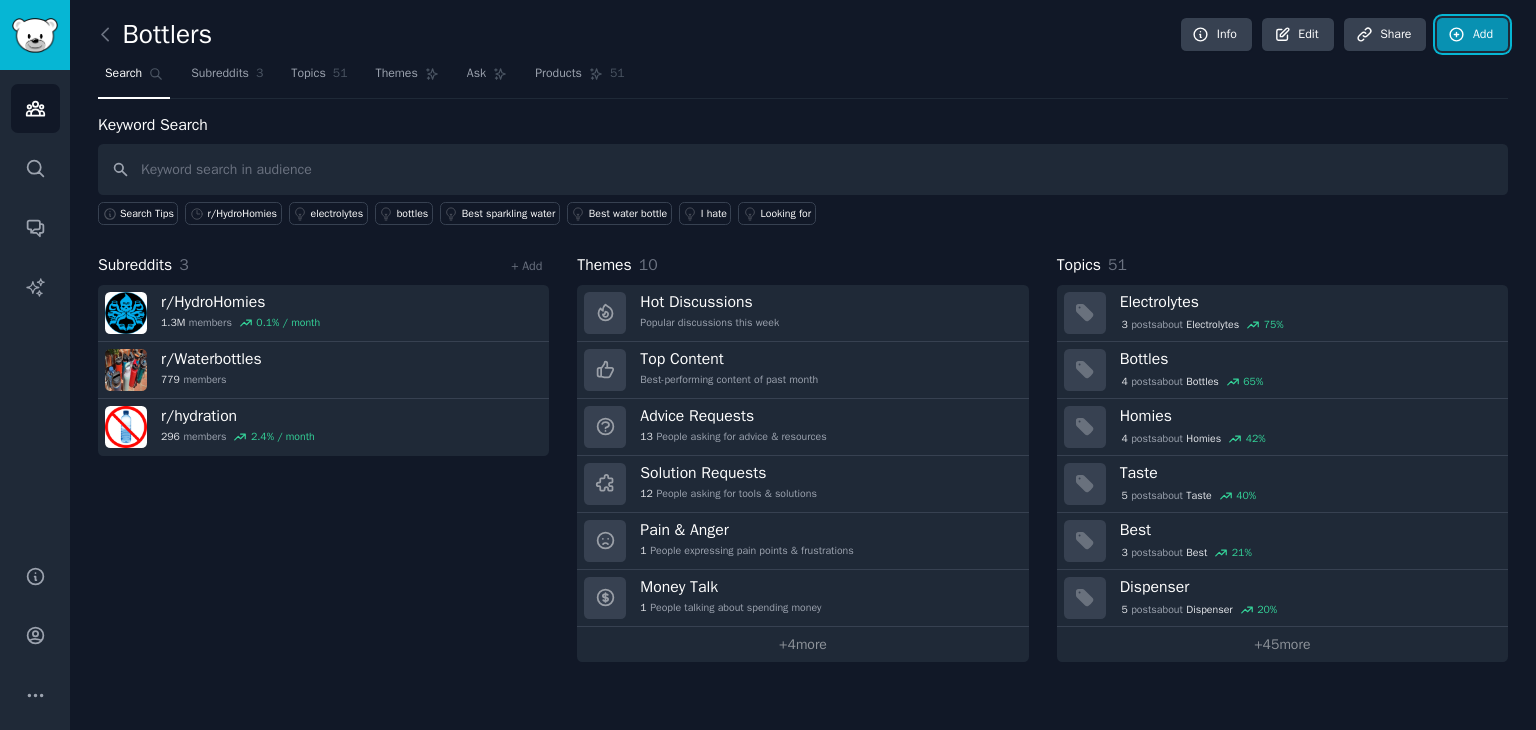 click 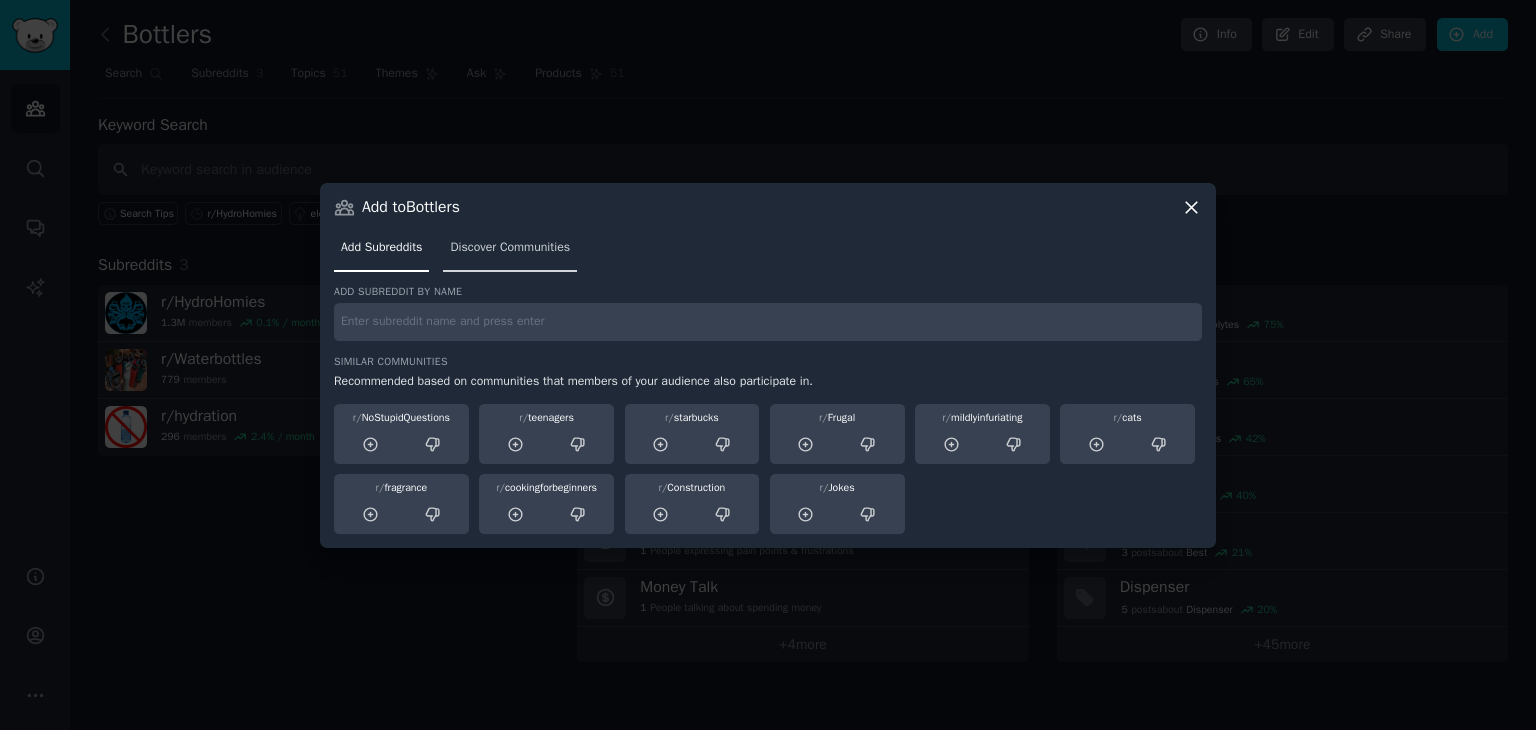 click on "Discover Communities" at bounding box center [510, 248] 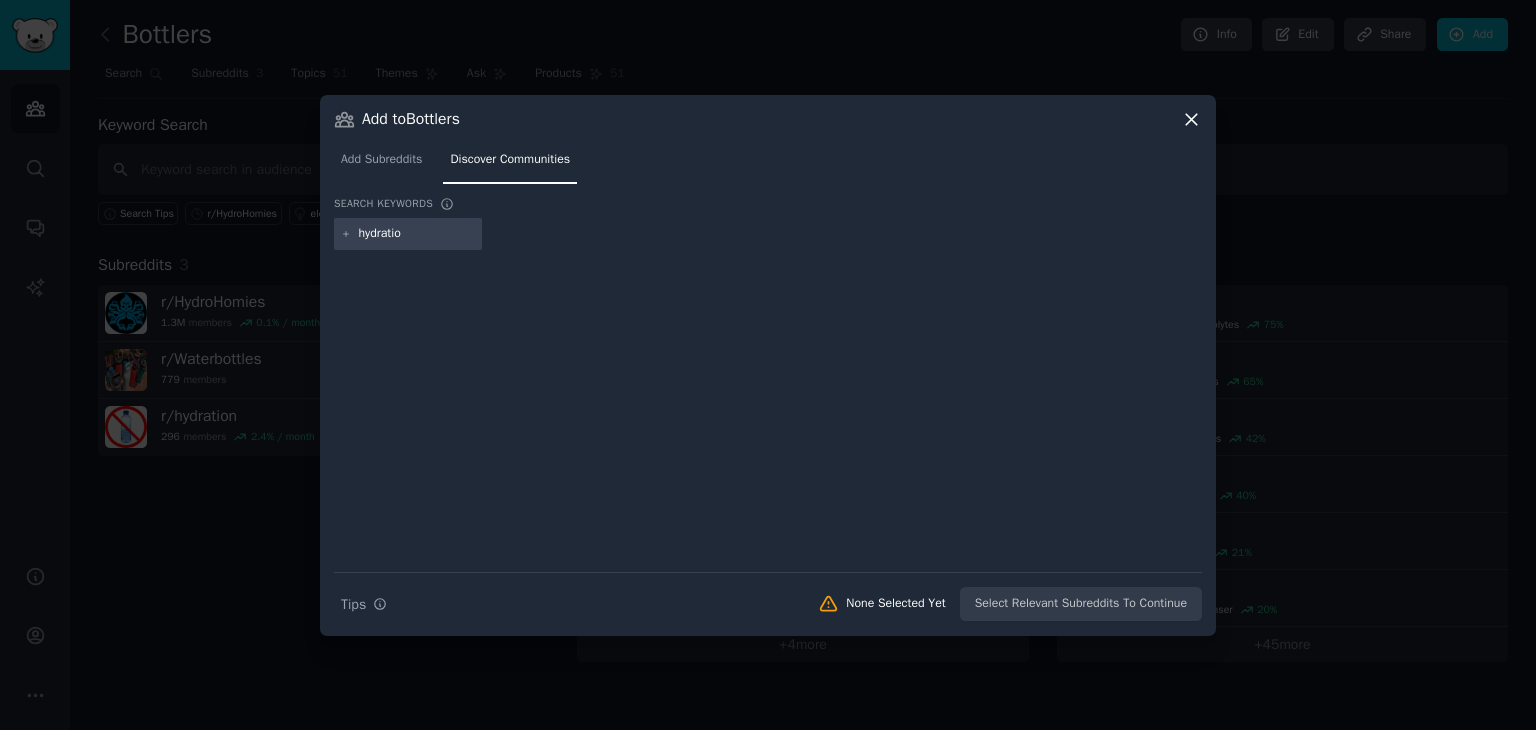 type on "hydration" 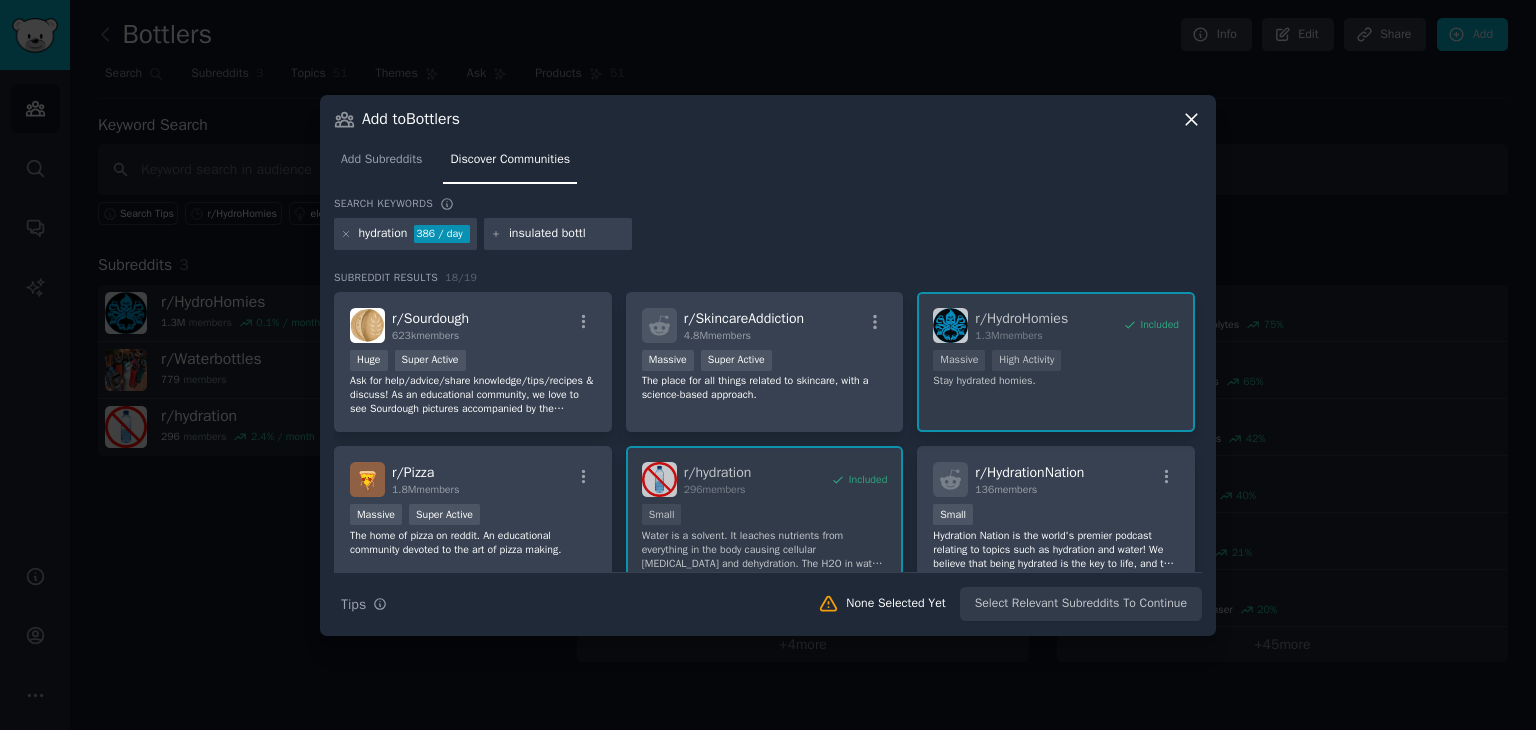 type on "insulated bottle" 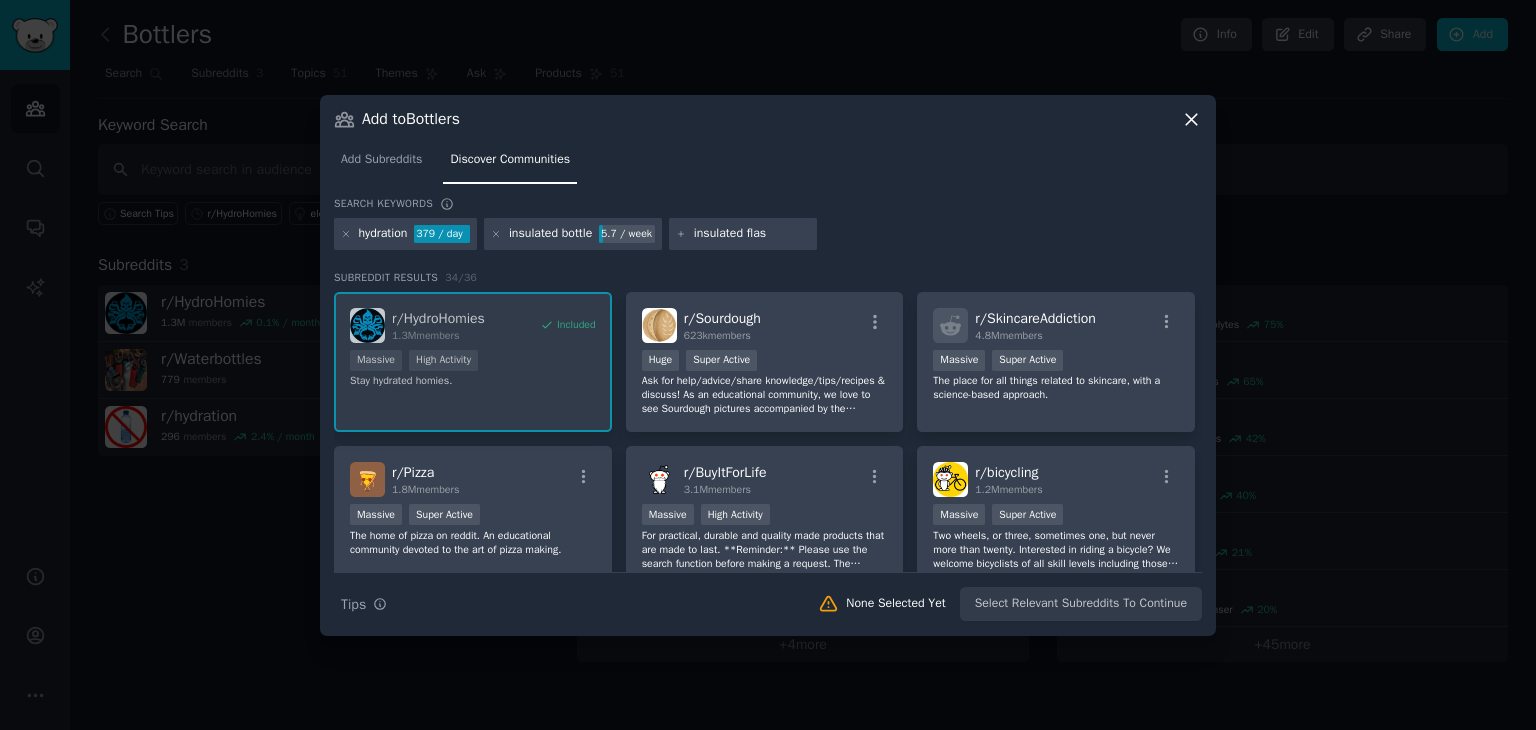type on "insulated flask" 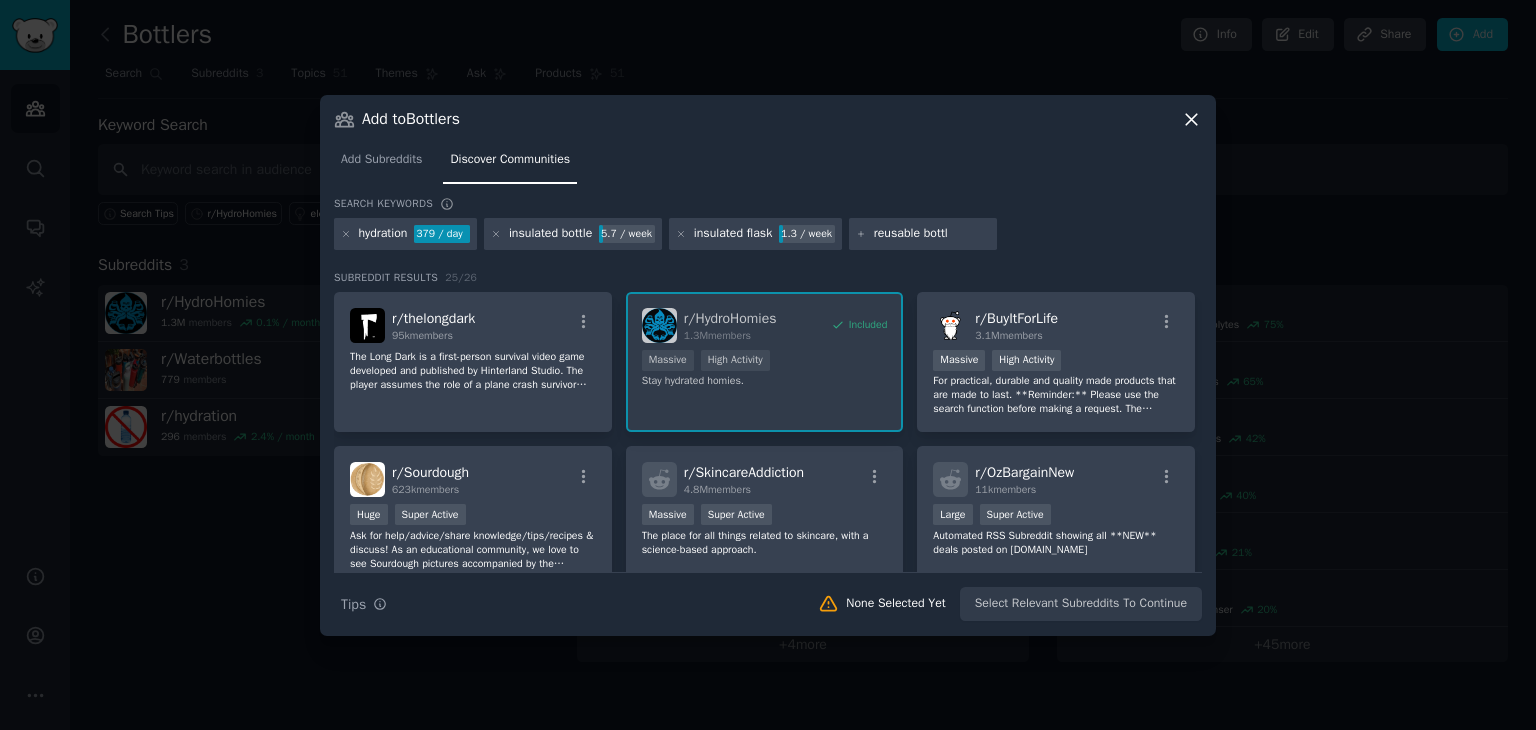 type on "reusable bottle" 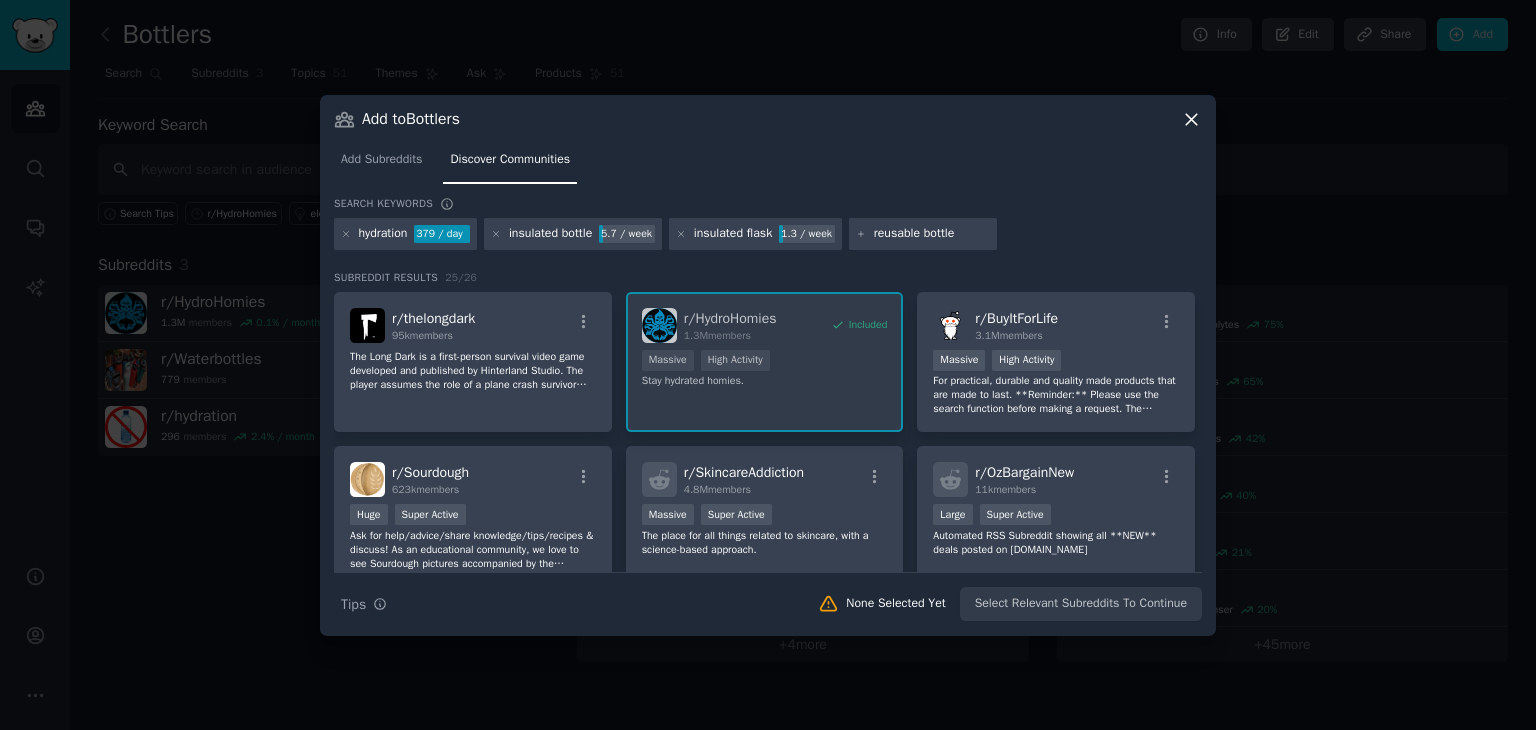 type 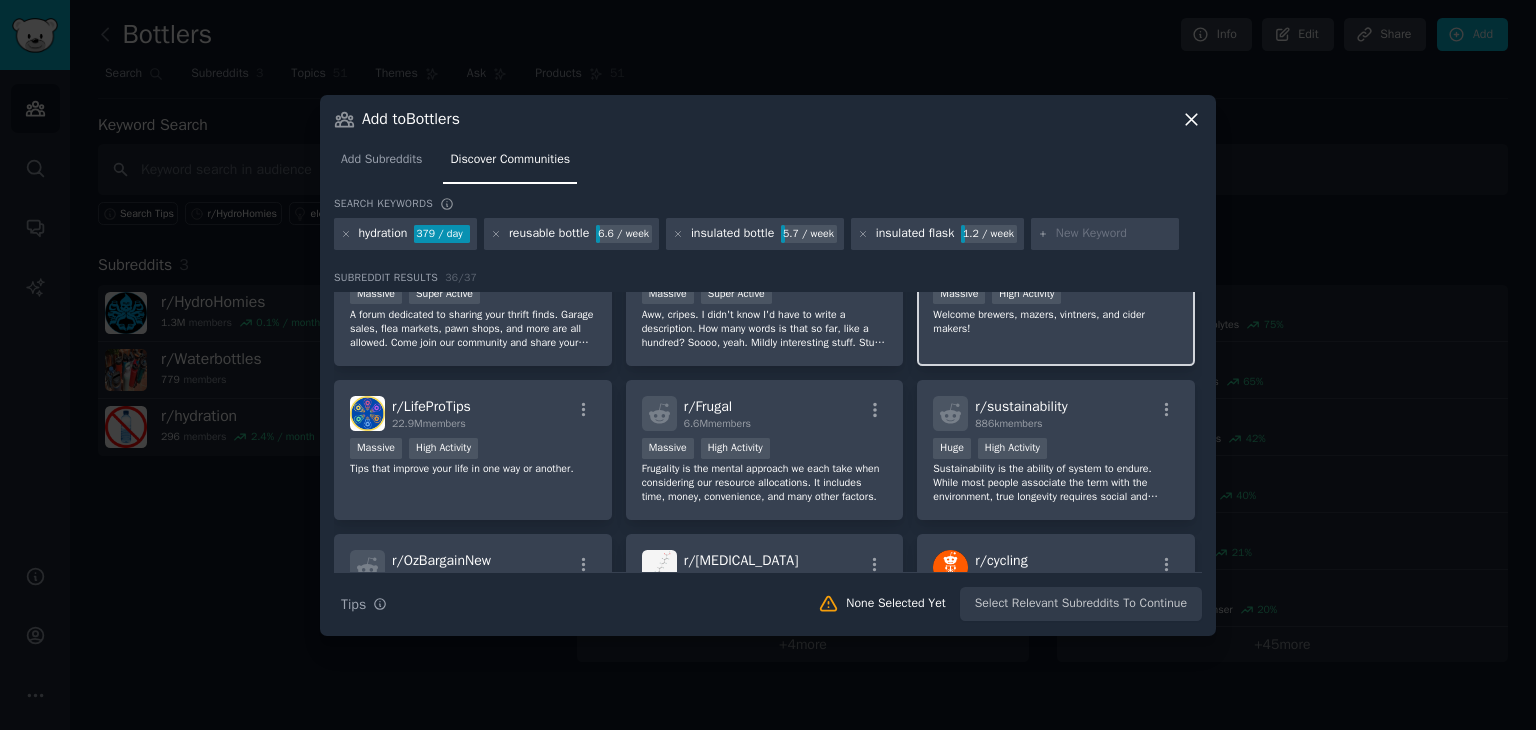 scroll, scrollTop: 1122, scrollLeft: 0, axis: vertical 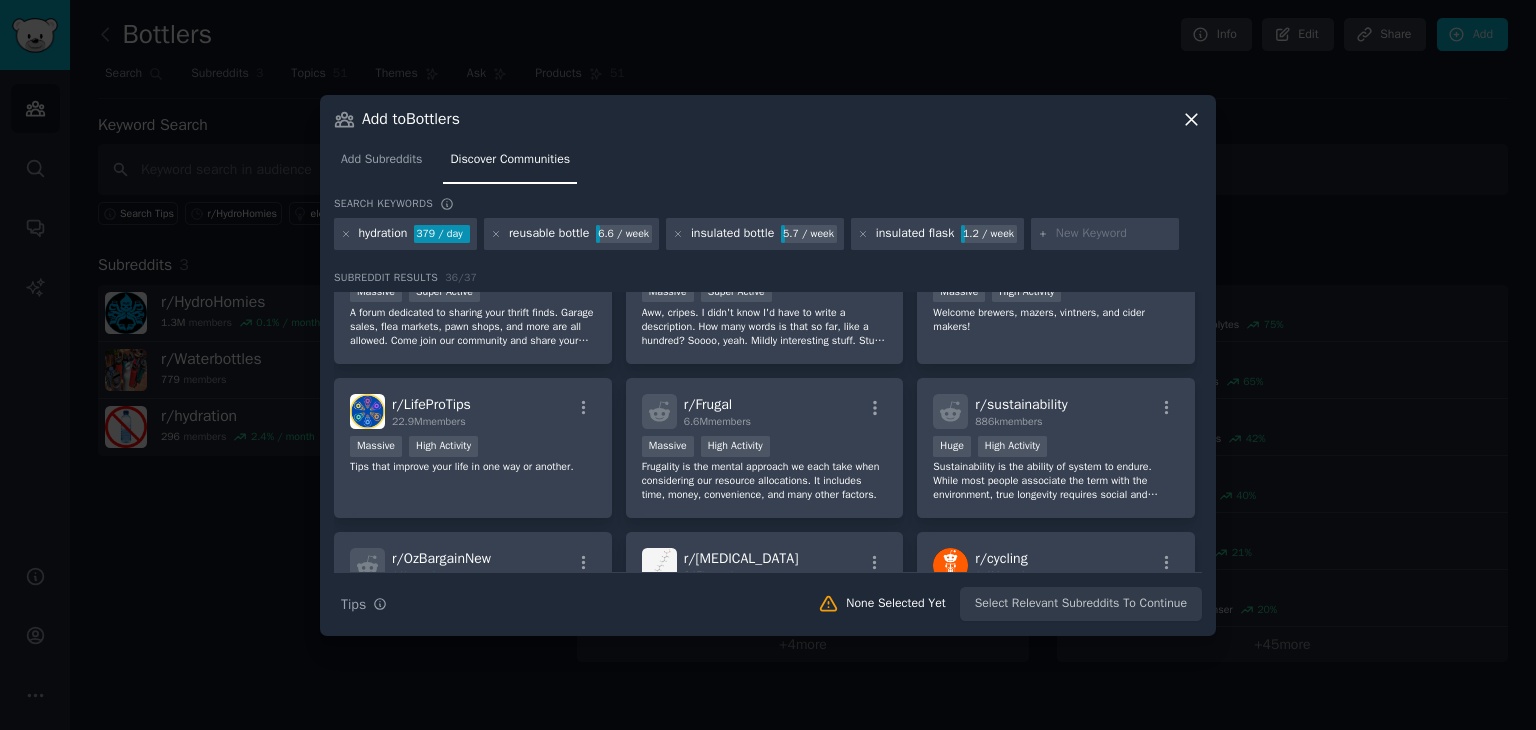 click 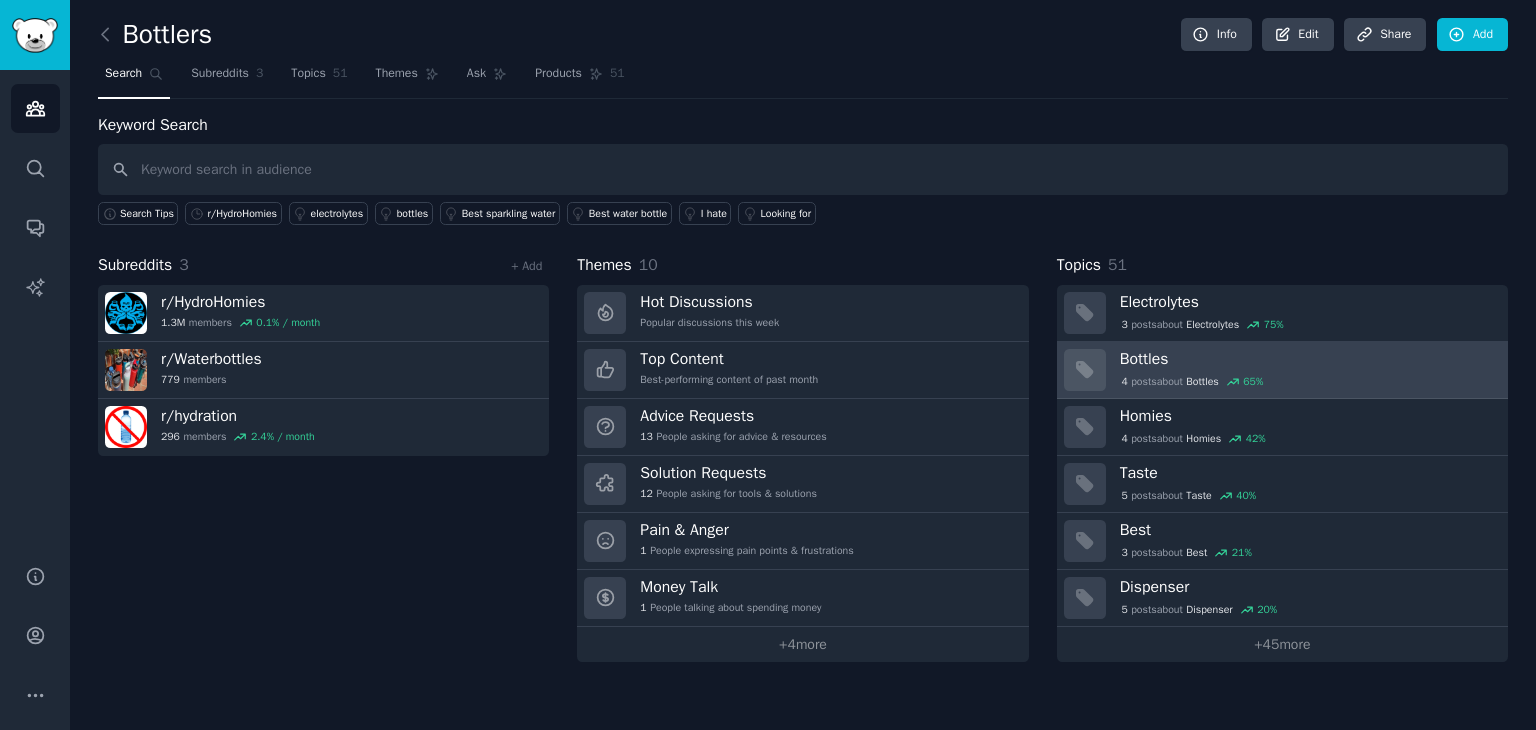 click on "4  post s  about  Bottles 65 %" at bounding box center (1192, 382) 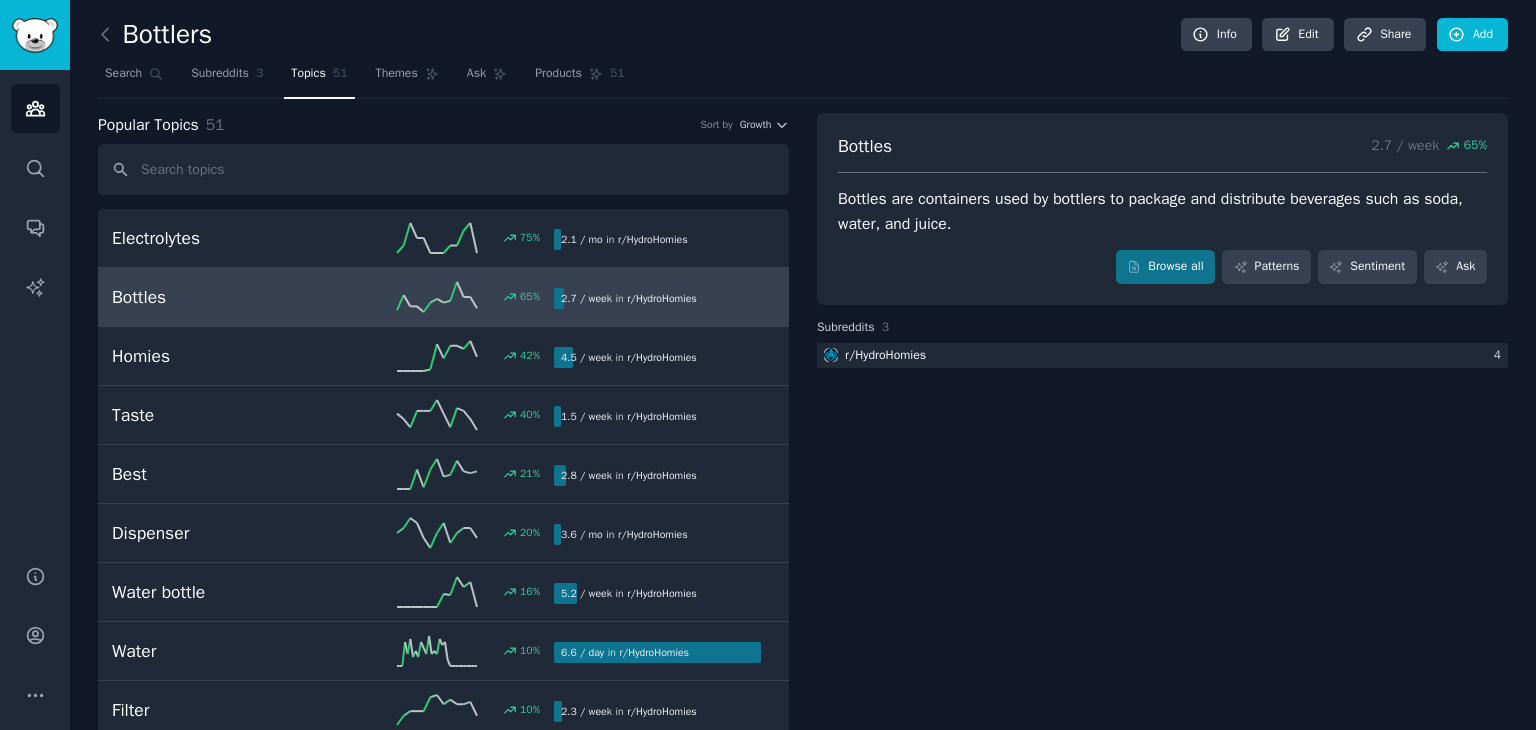 drag, startPoint x: 1184, startPoint y: 378, endPoint x: 0, endPoint y: -87, distance: 1272.0381 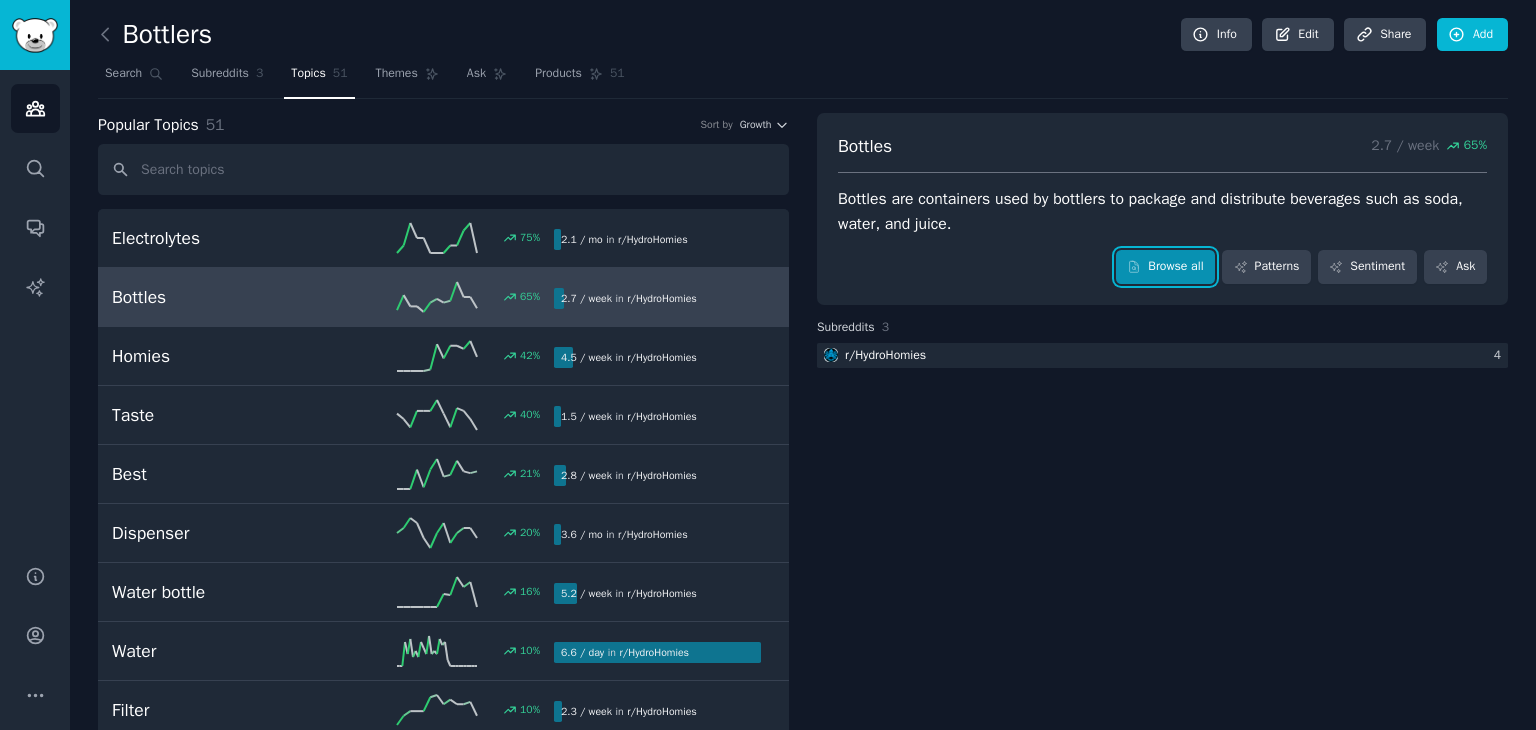 click on "Browse all" at bounding box center (1165, 267) 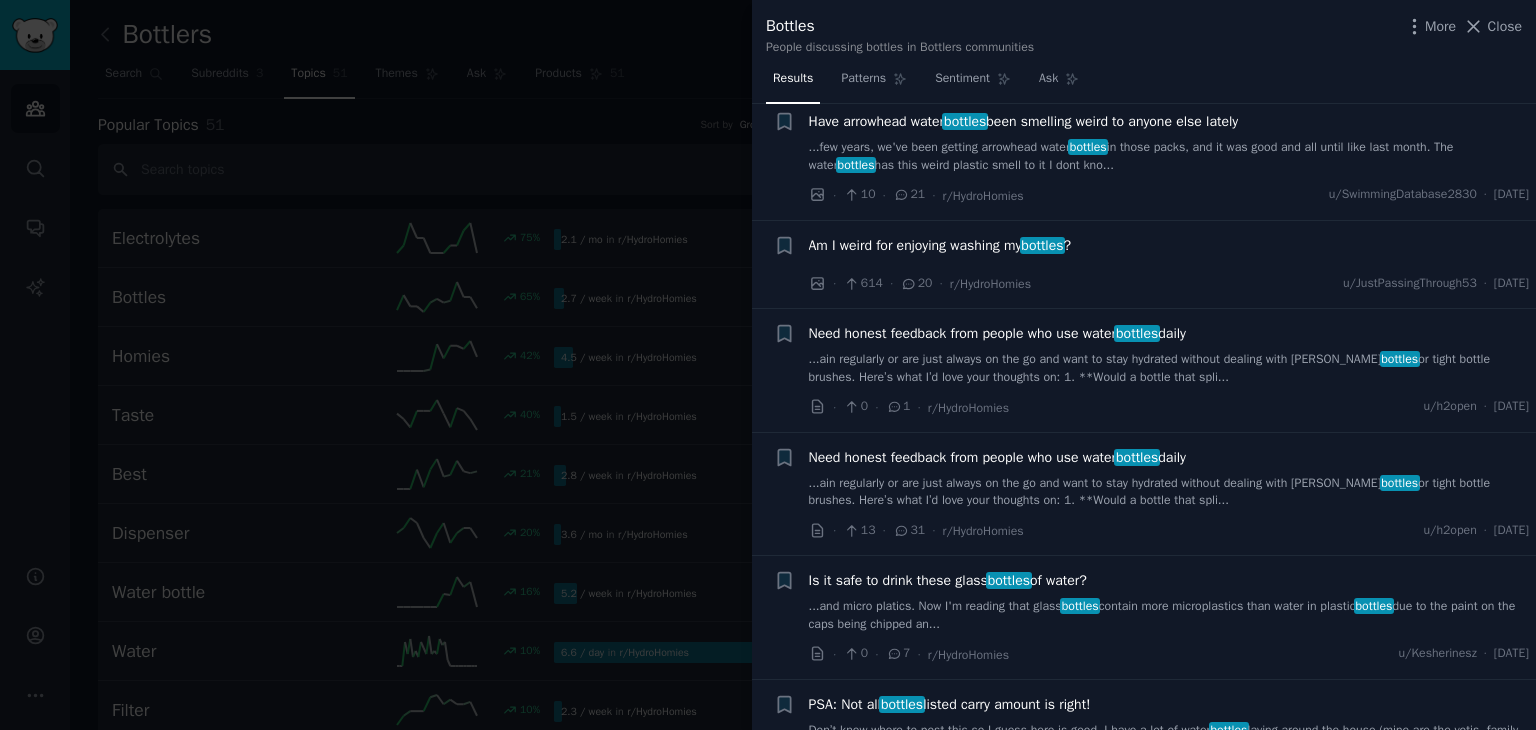 scroll, scrollTop: 0, scrollLeft: 0, axis: both 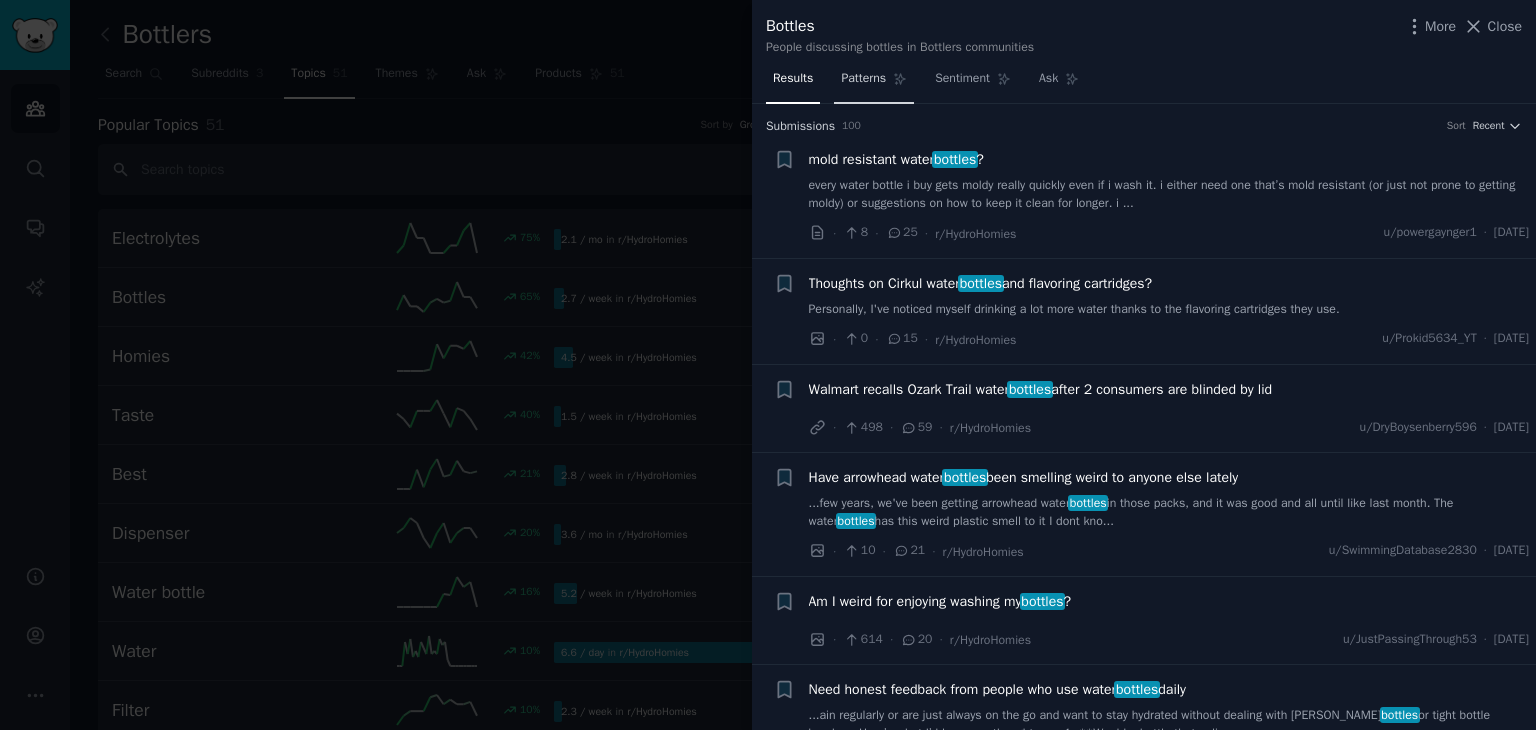 click on "Patterns" at bounding box center (863, 79) 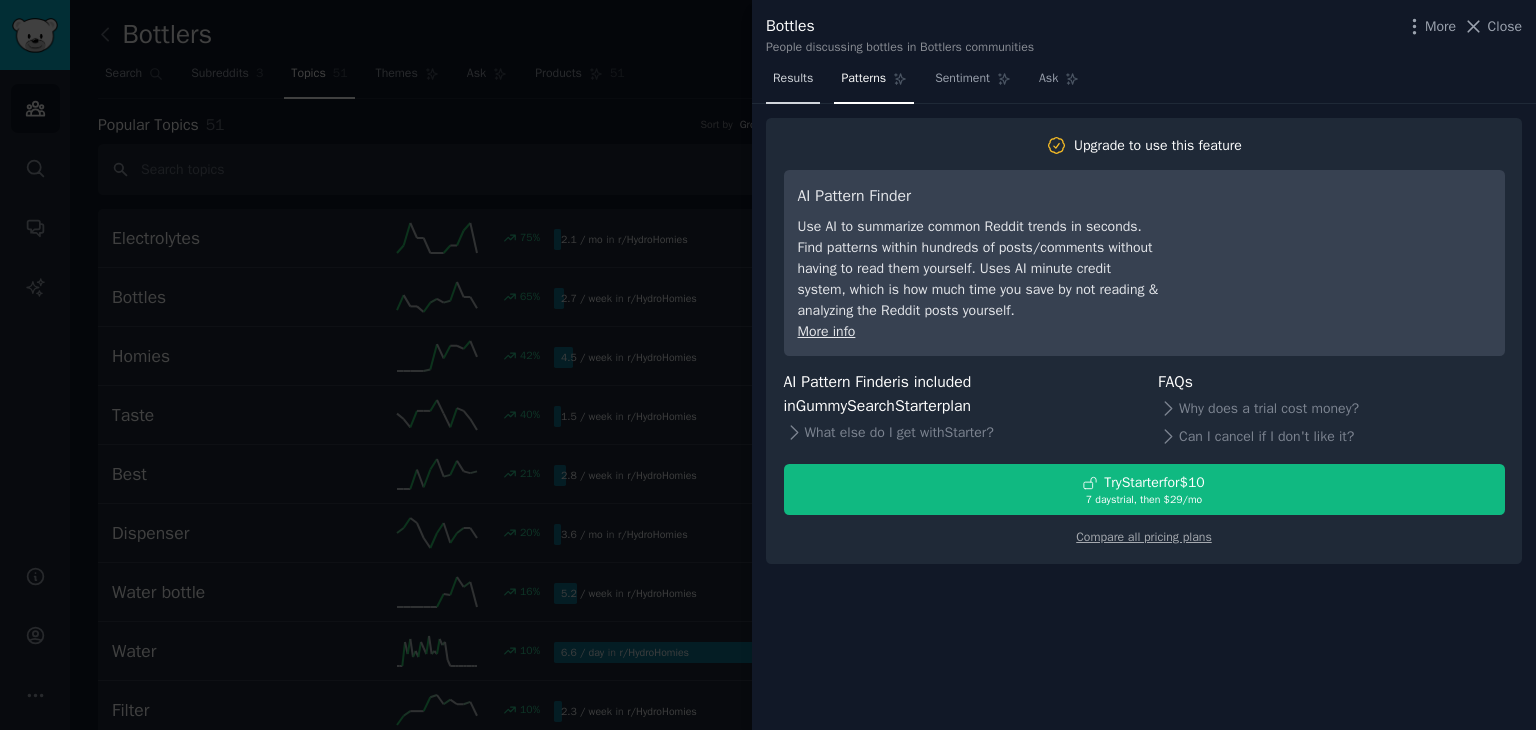 click on "Results" at bounding box center [793, 79] 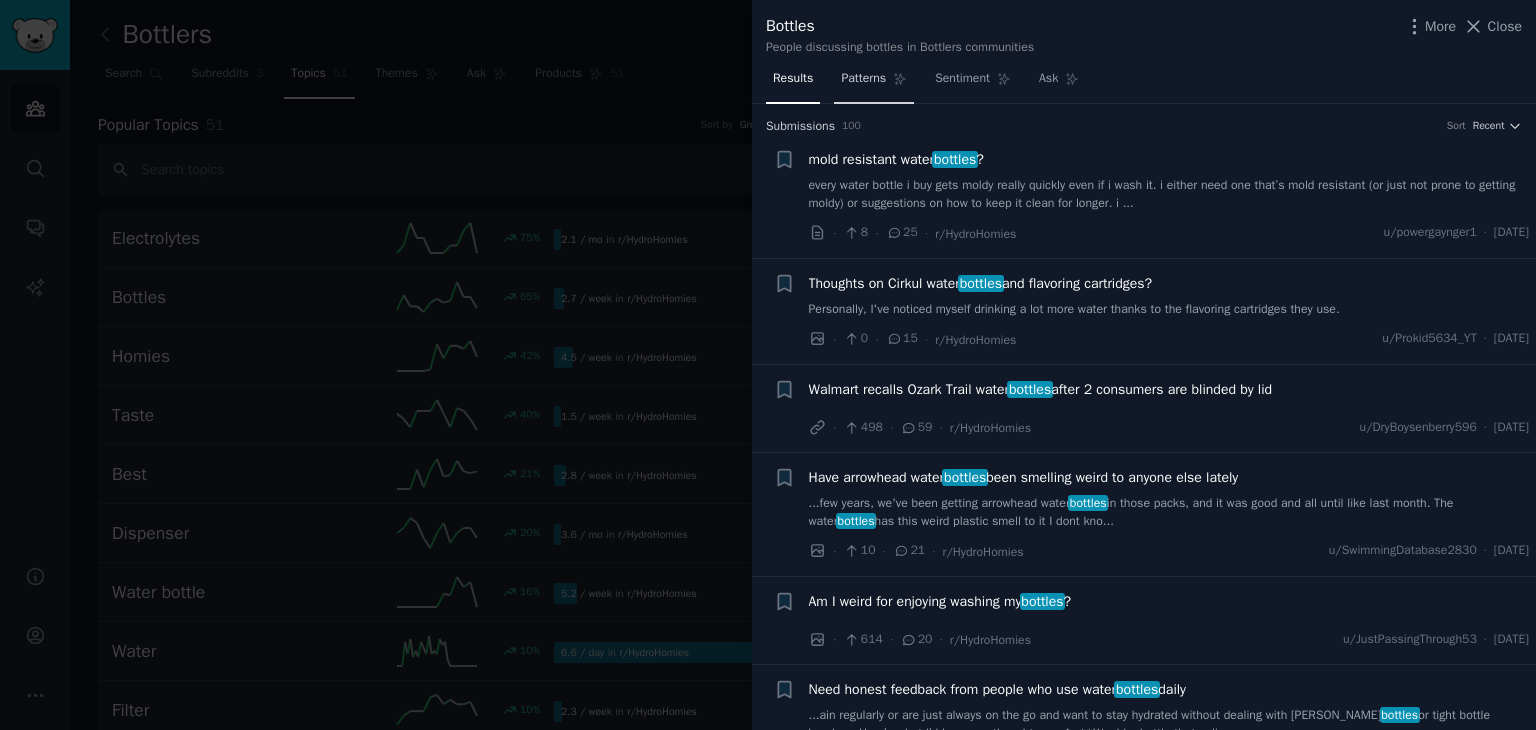click on "Patterns" at bounding box center [863, 79] 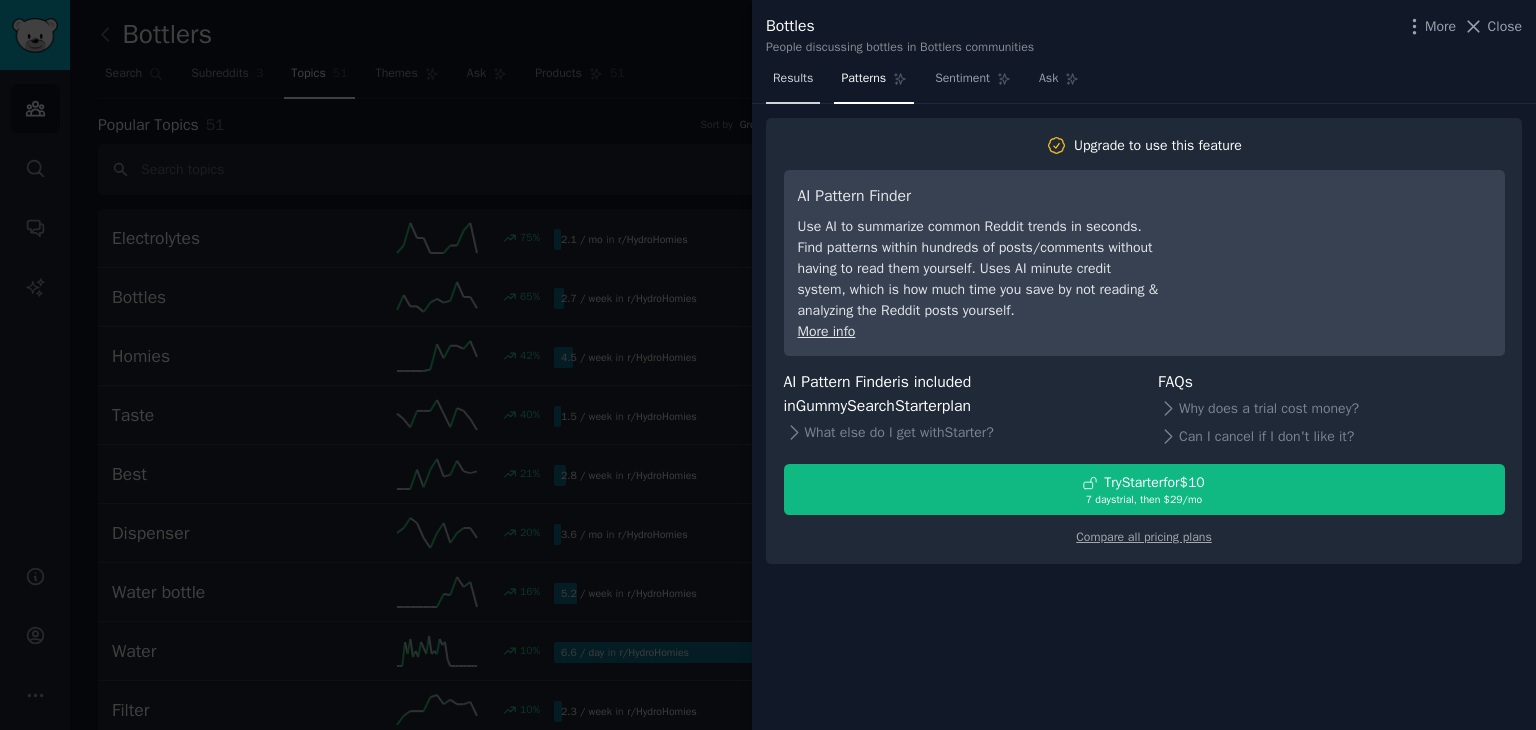 click on "Results" at bounding box center (793, 79) 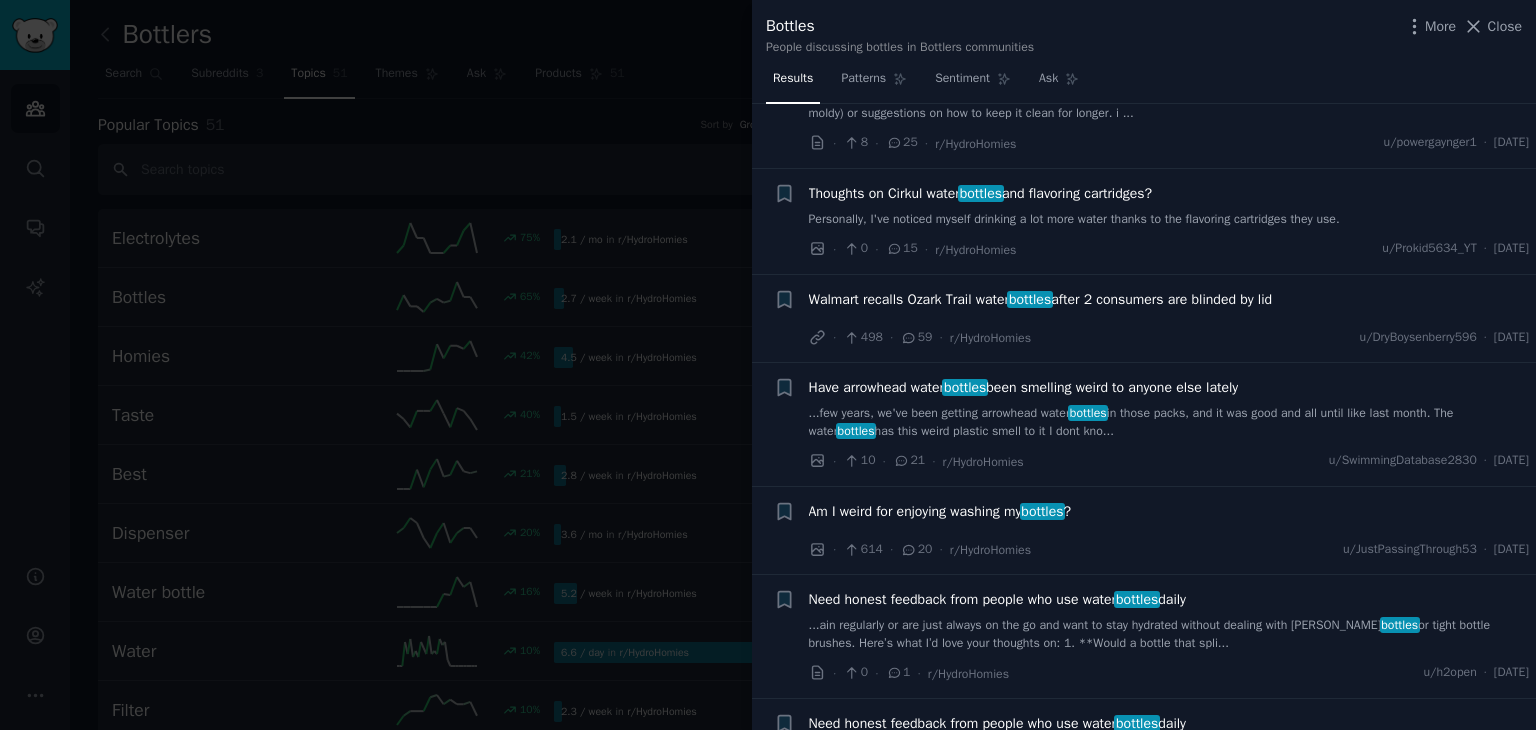 scroll, scrollTop: 92, scrollLeft: 0, axis: vertical 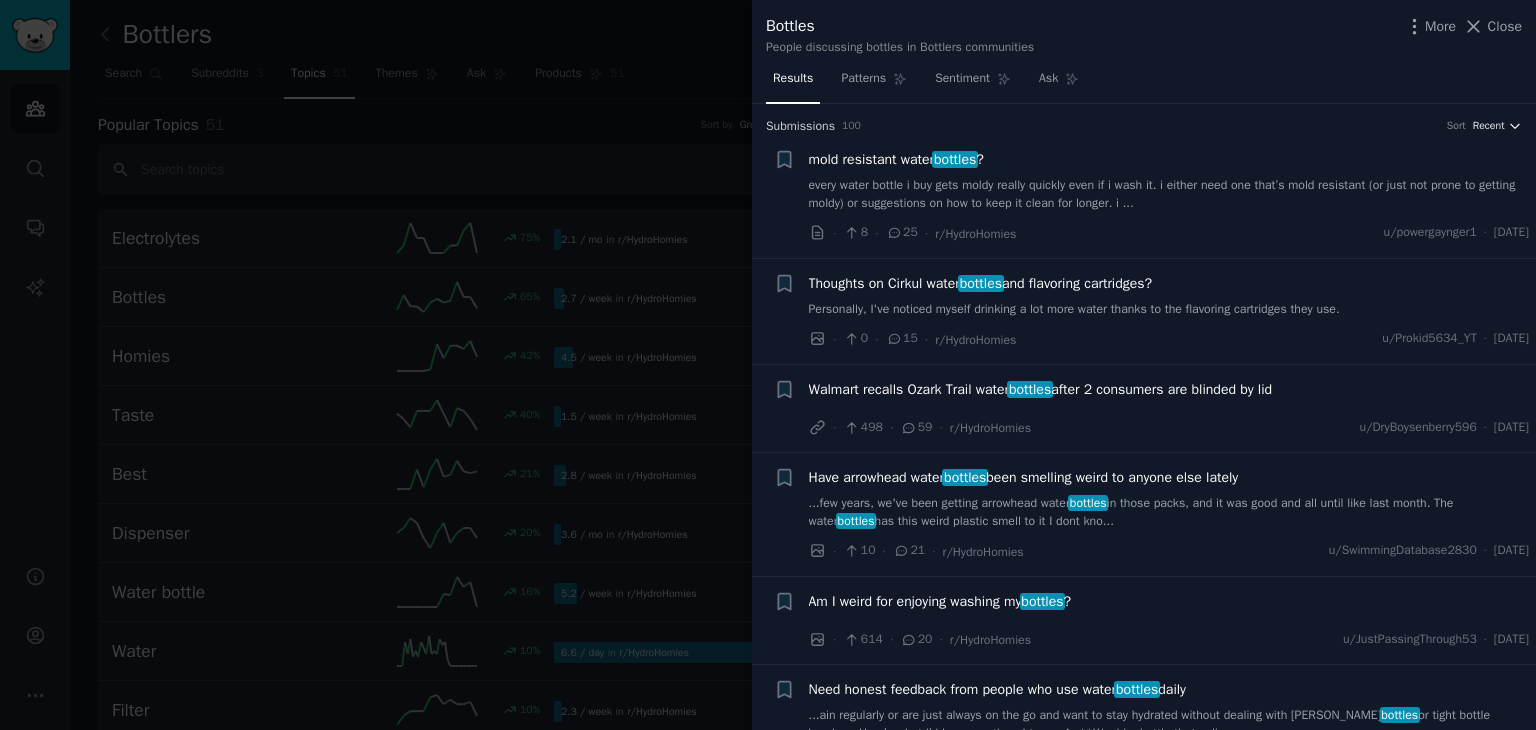 click on "Recent" at bounding box center (1489, 126) 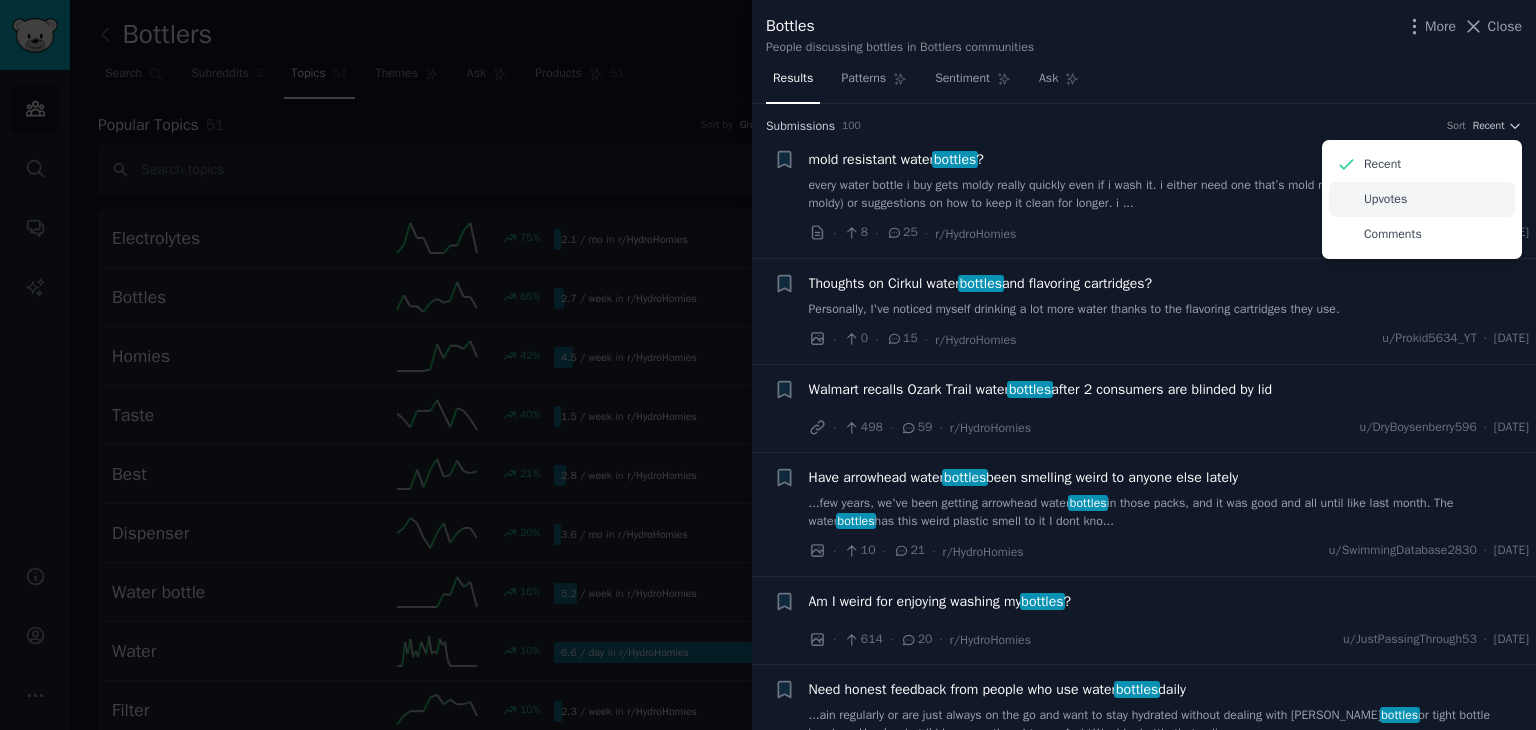 click on "Upvotes" at bounding box center (1422, 199) 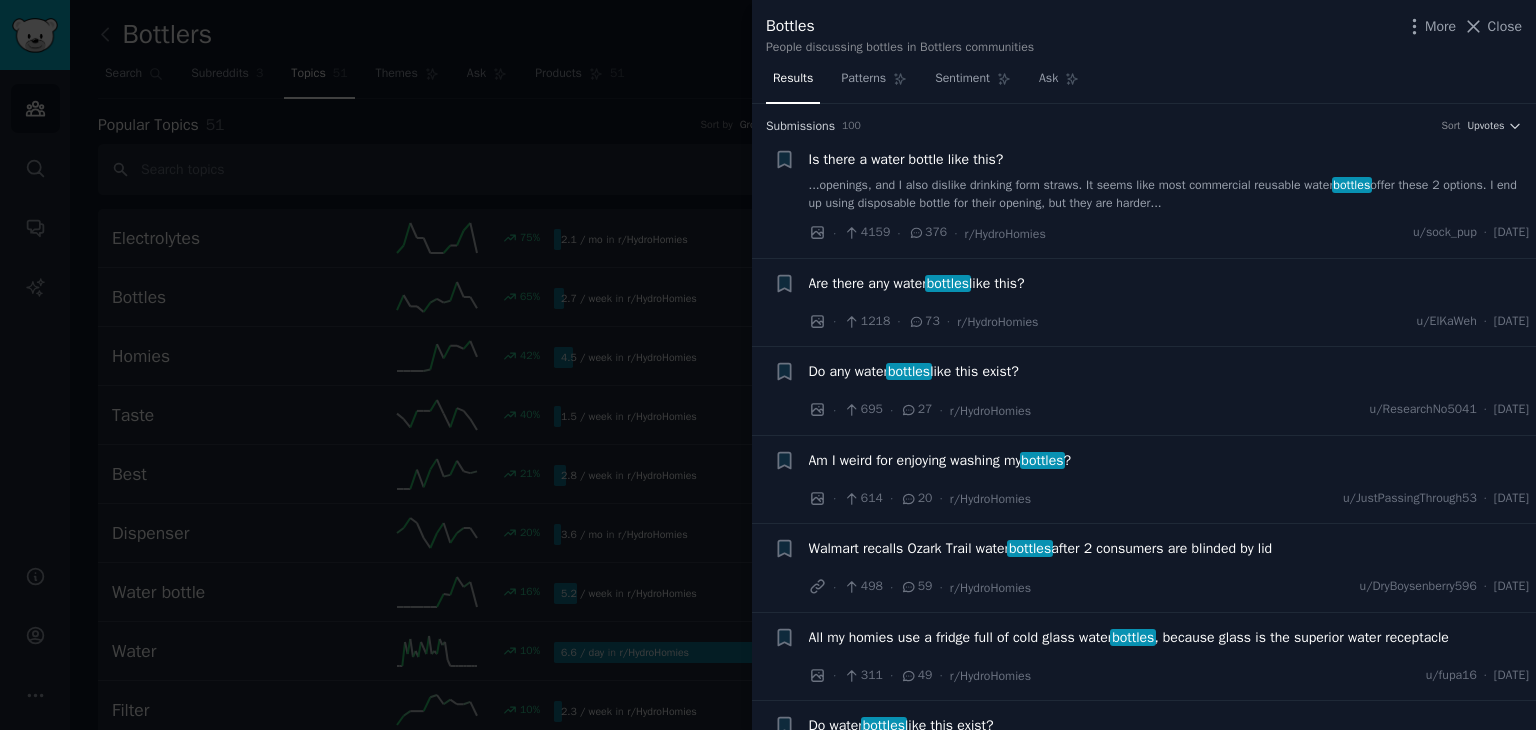click on "...openings, and I also dislike drinking form straws. It seems like most commercial reusable water  bottles  offer these 2 options.
I end up using disposable bottle for their opening, but they are harder..." at bounding box center (1169, 194) 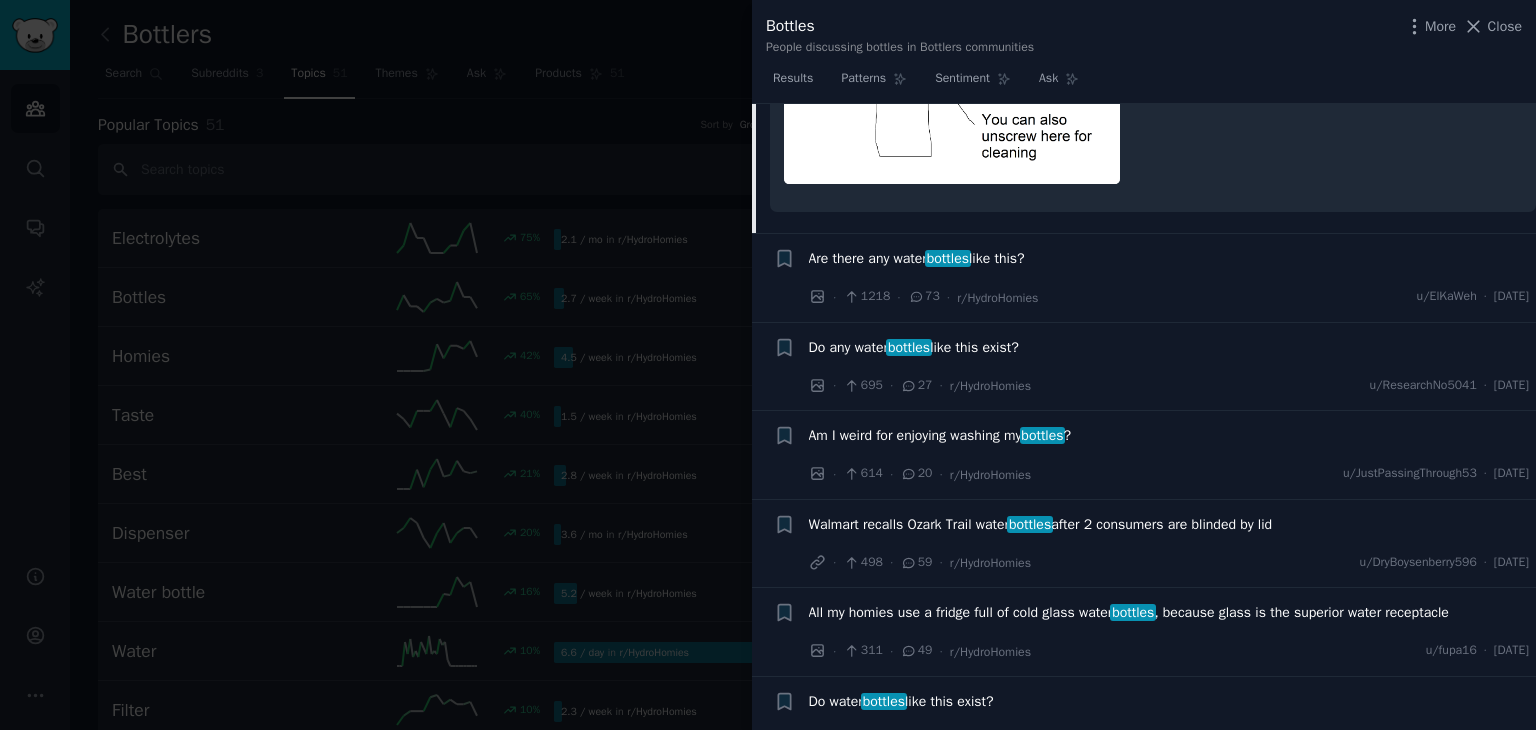 scroll, scrollTop: 0, scrollLeft: 0, axis: both 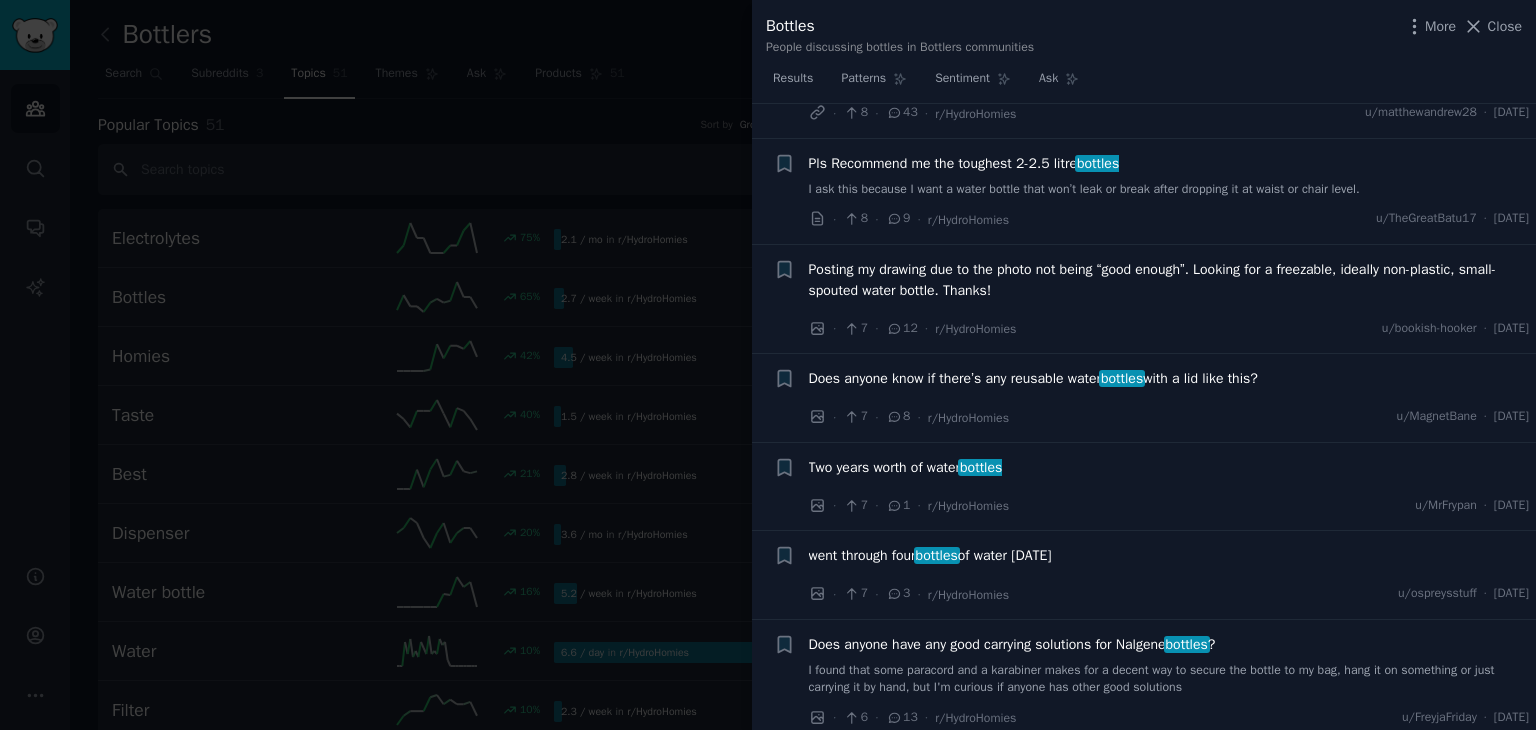 click at bounding box center (768, 365) 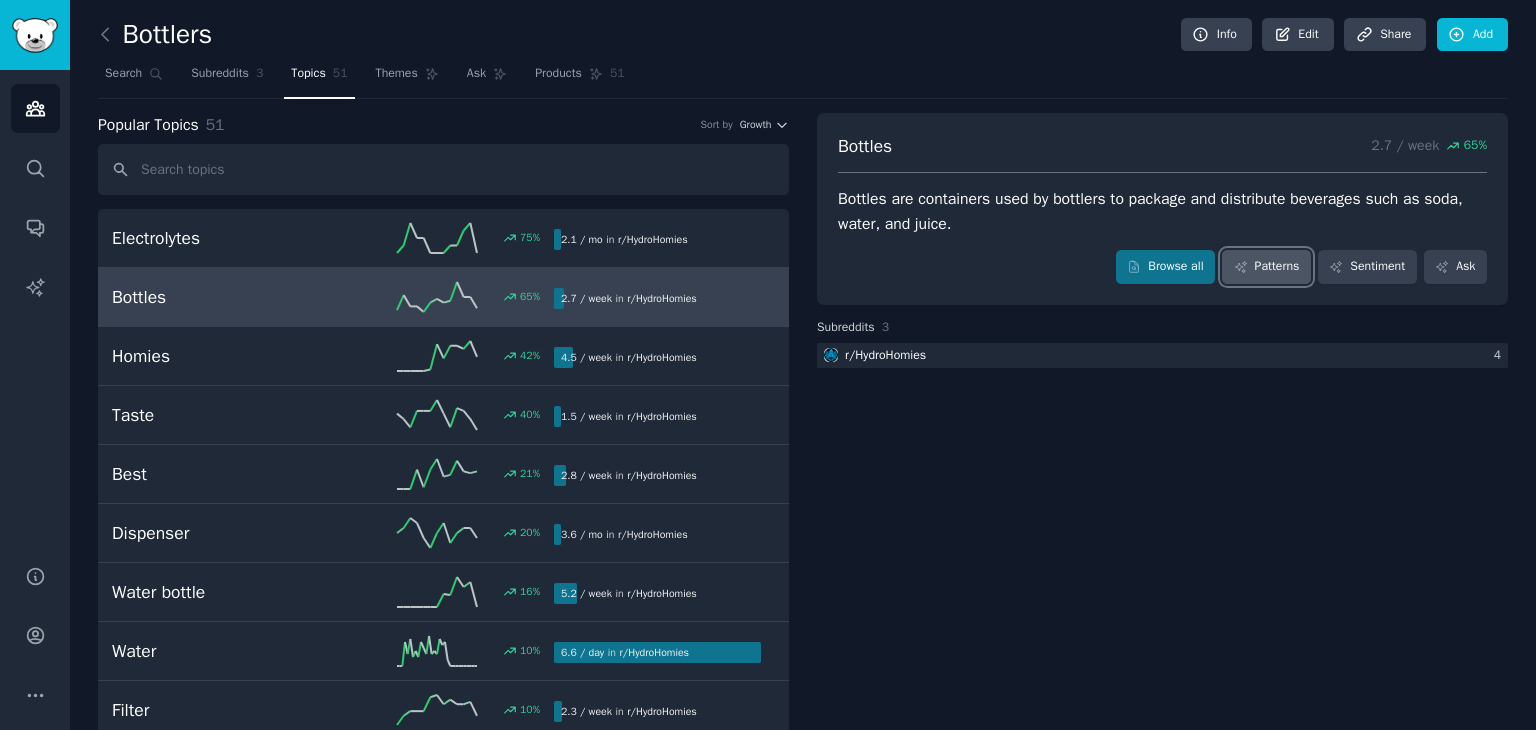 click on "Patterns" at bounding box center (1266, 267) 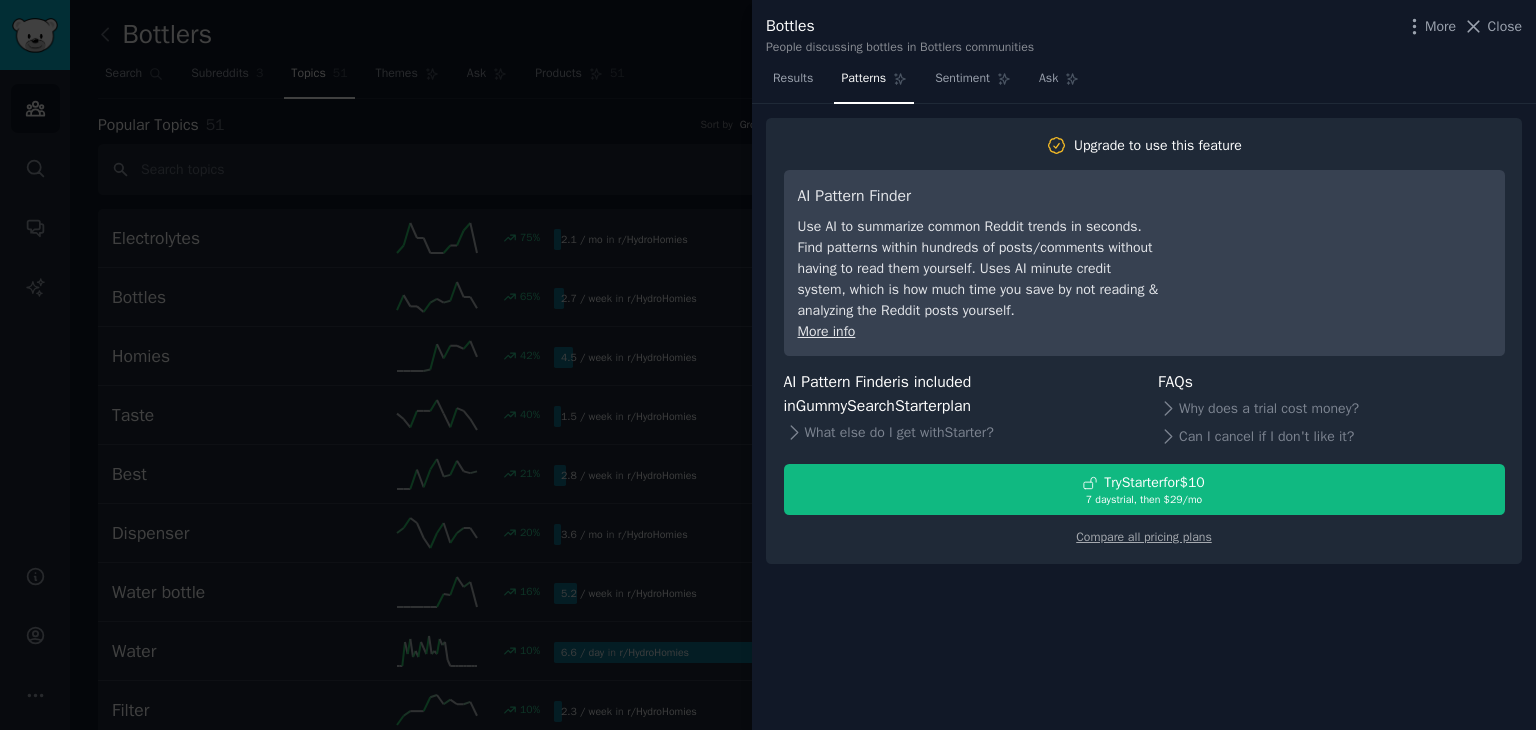 click at bounding box center (768, 365) 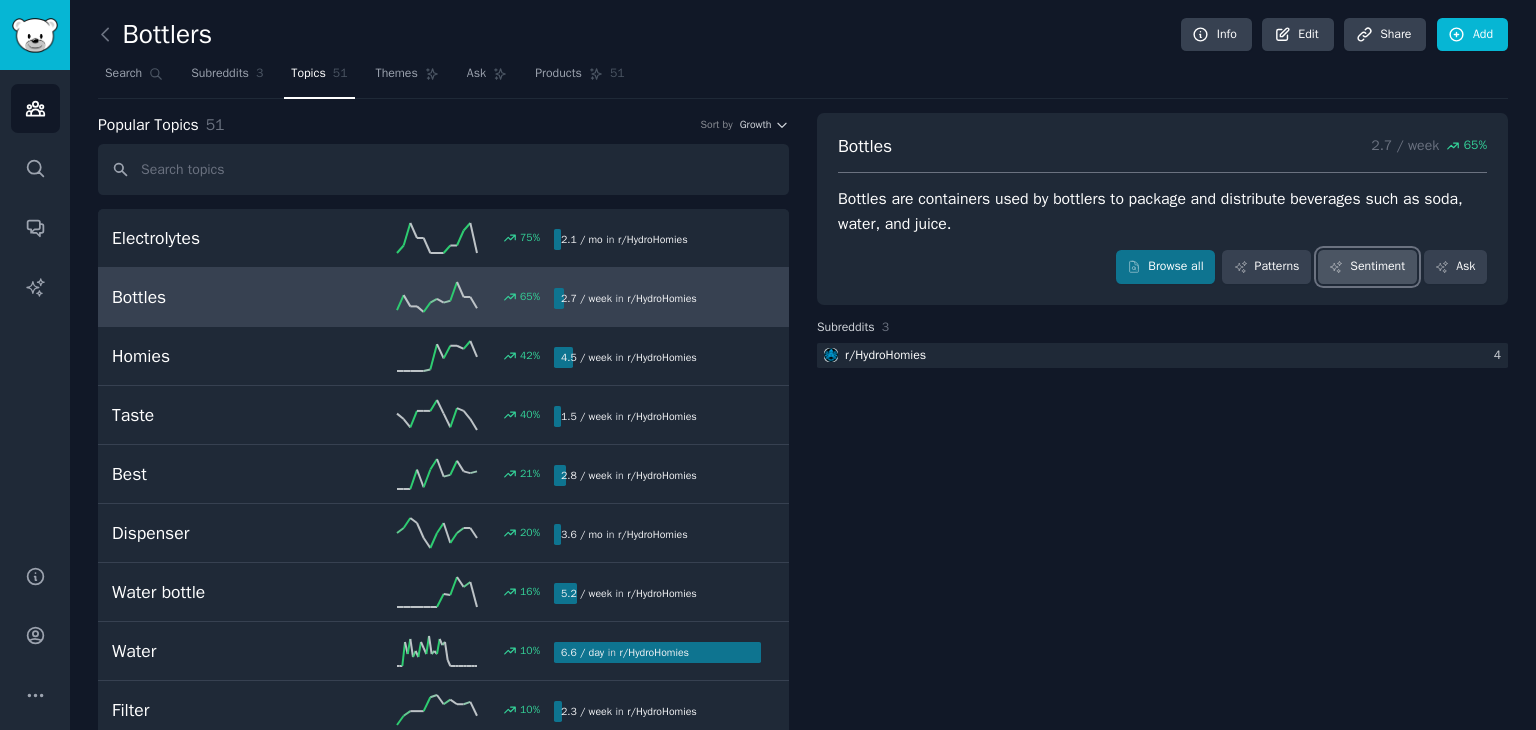 click on "Sentiment" at bounding box center (1367, 267) 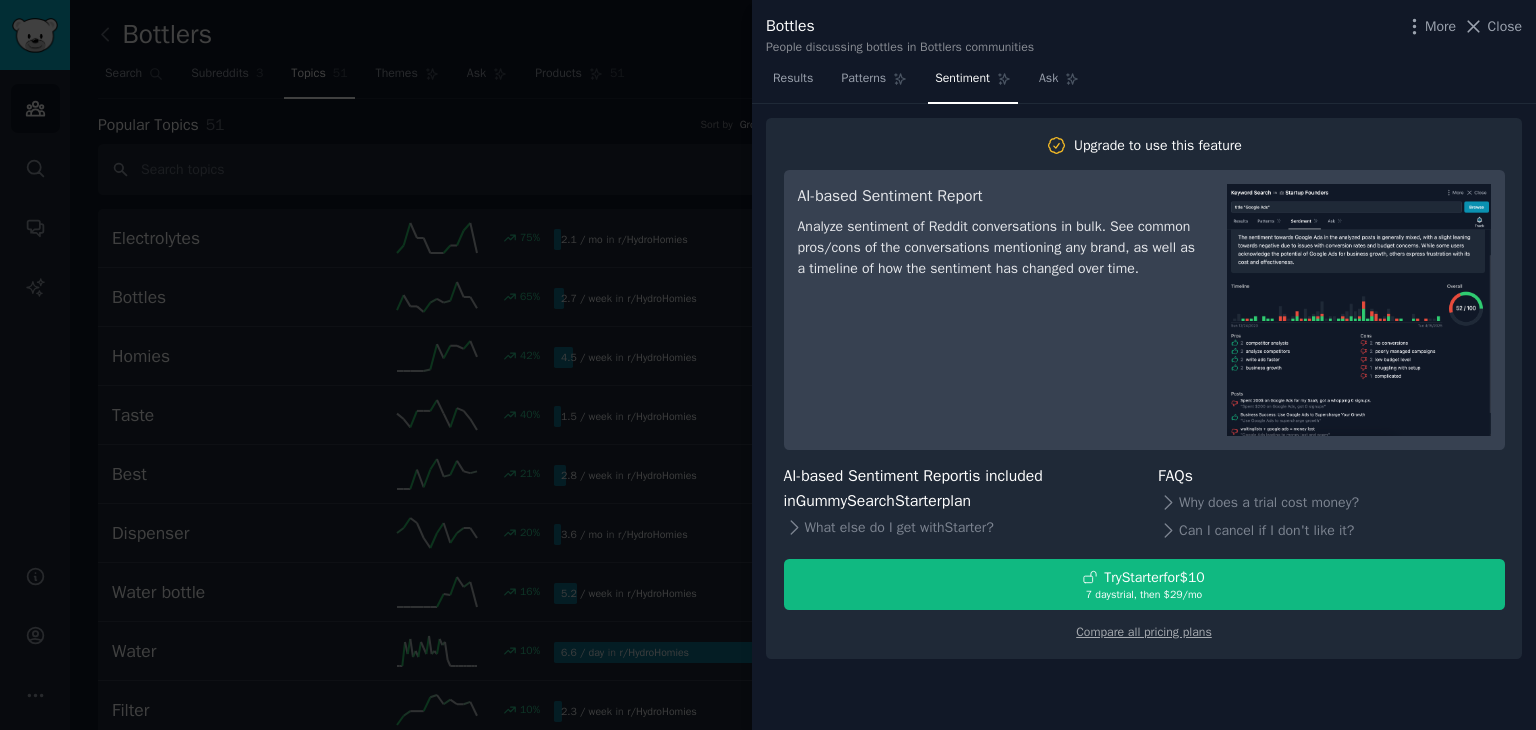 click at bounding box center [768, 365] 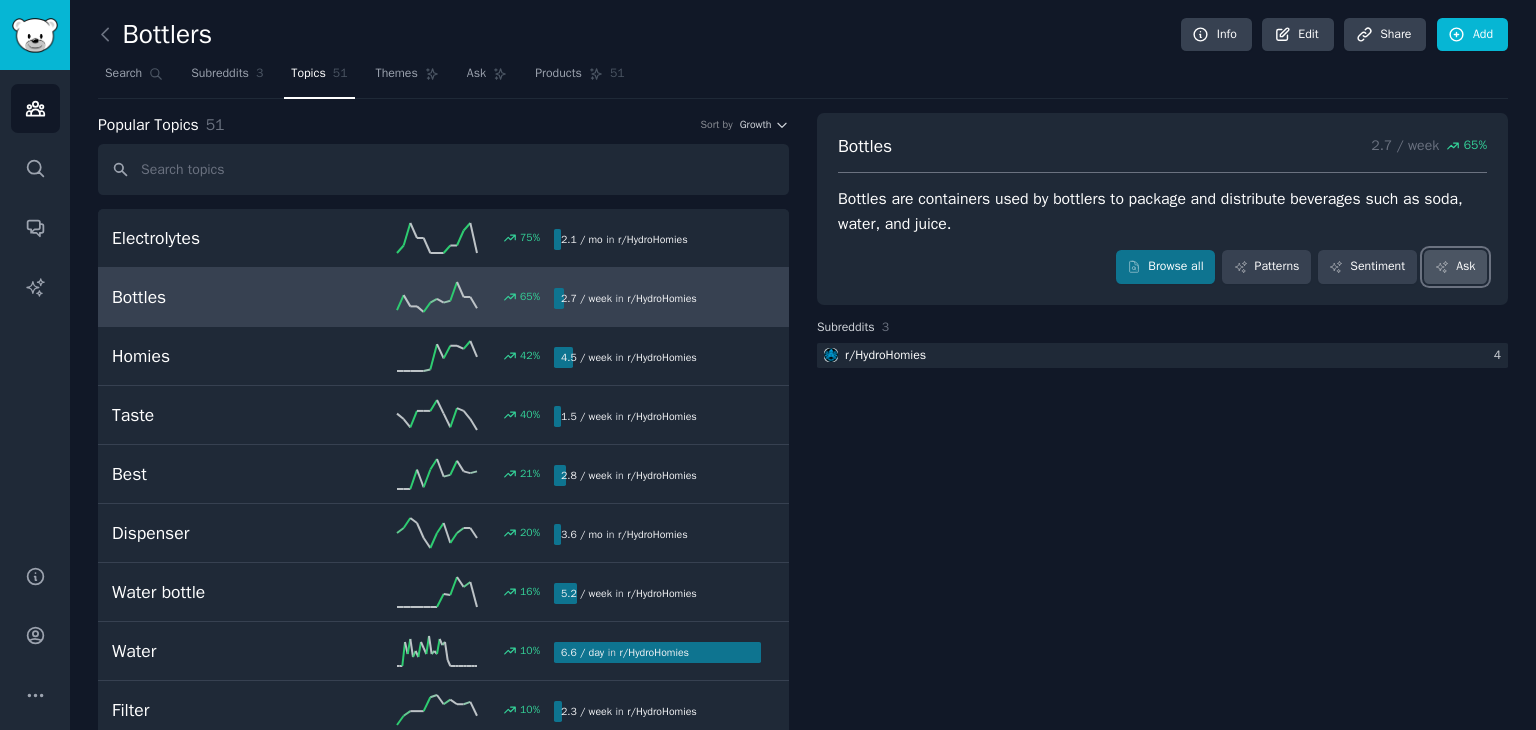 click 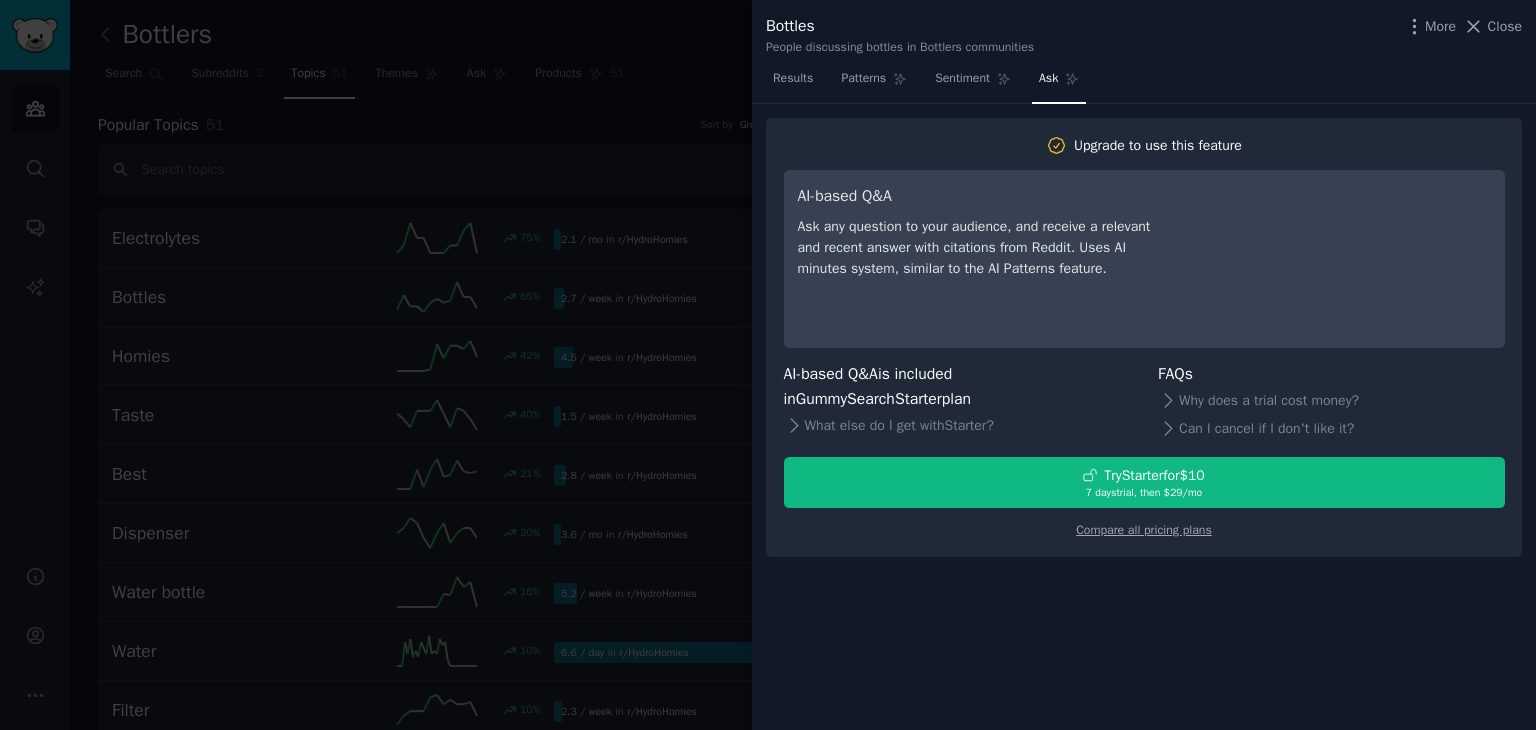 click at bounding box center (768, 365) 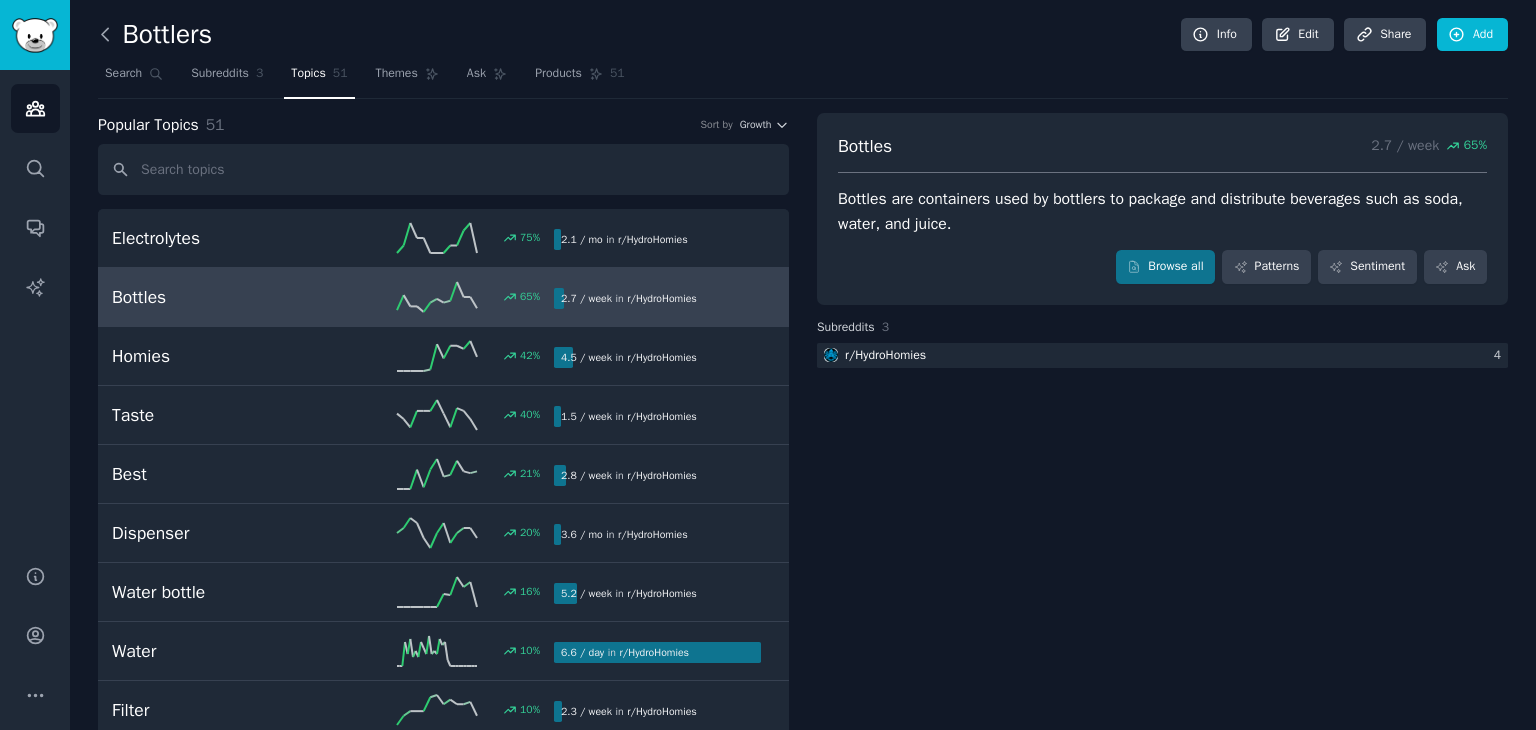 click 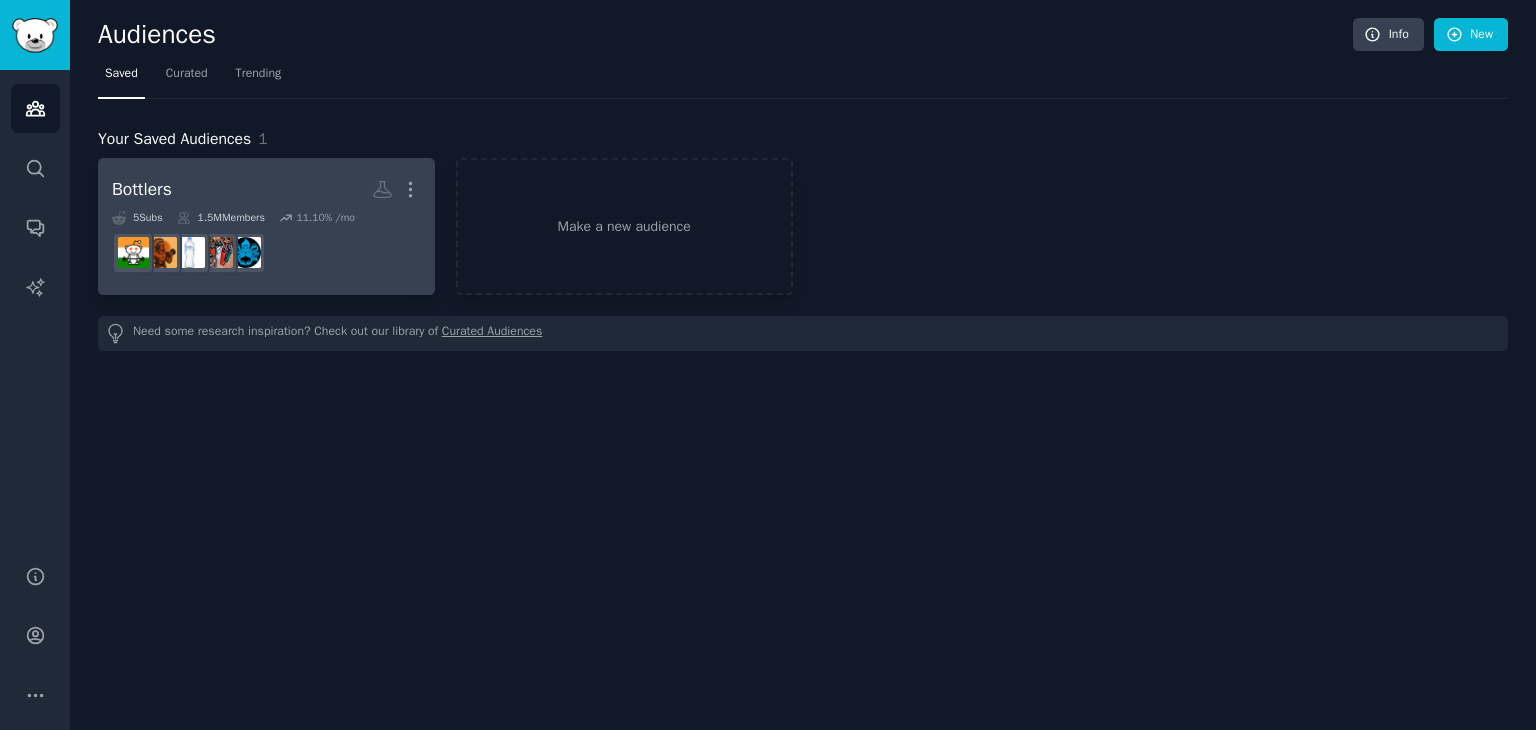 click at bounding box center [266, 253] 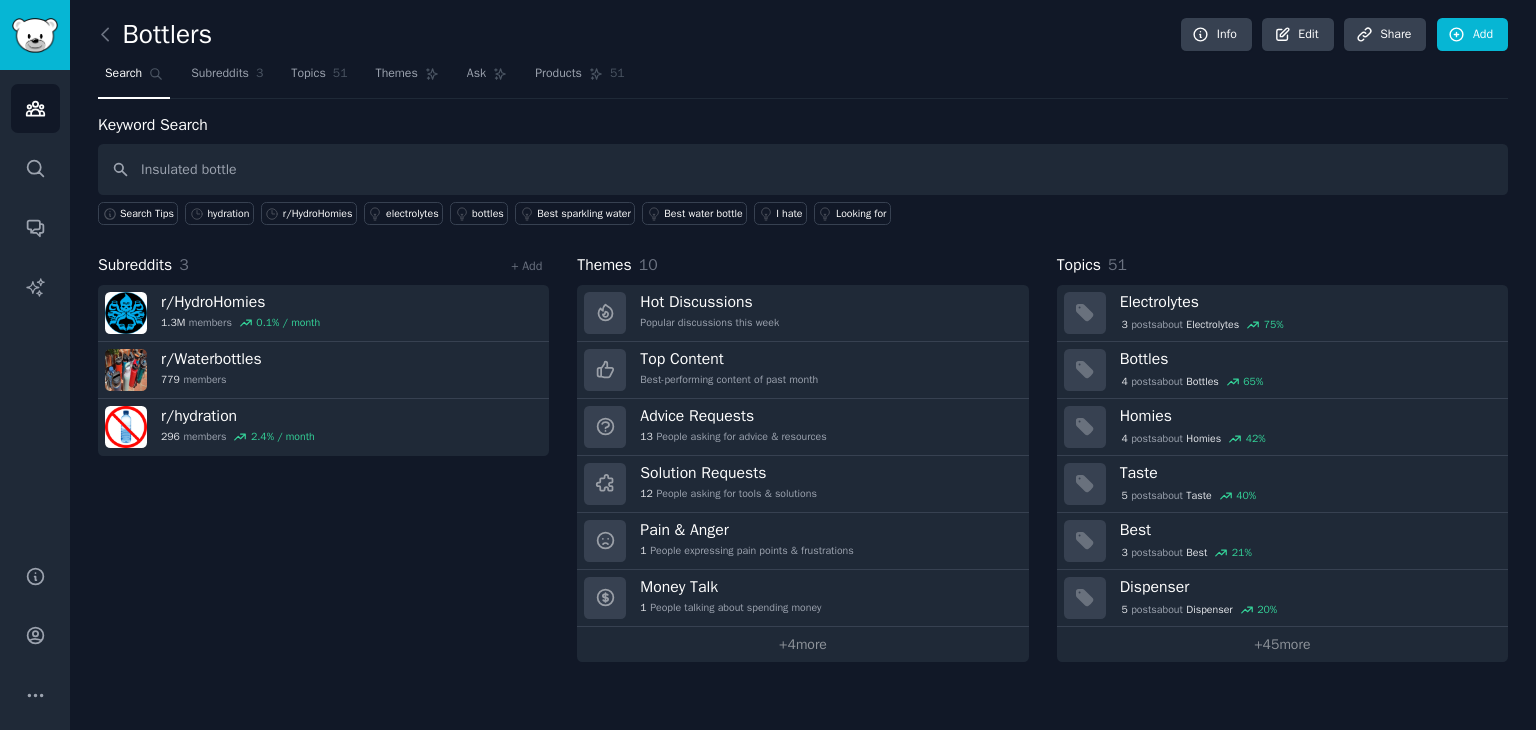 type on "Insulated bottle" 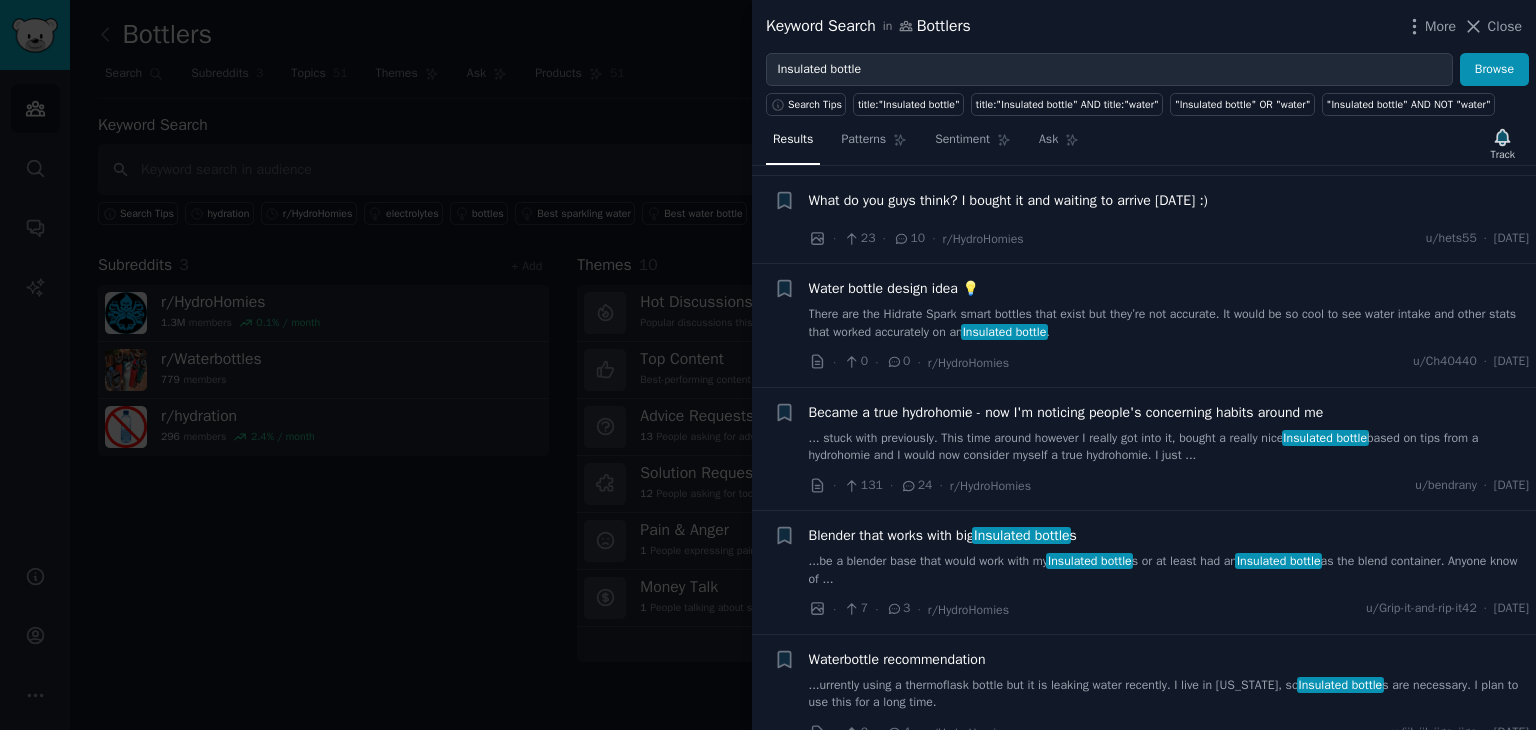 scroll, scrollTop: 5300, scrollLeft: 0, axis: vertical 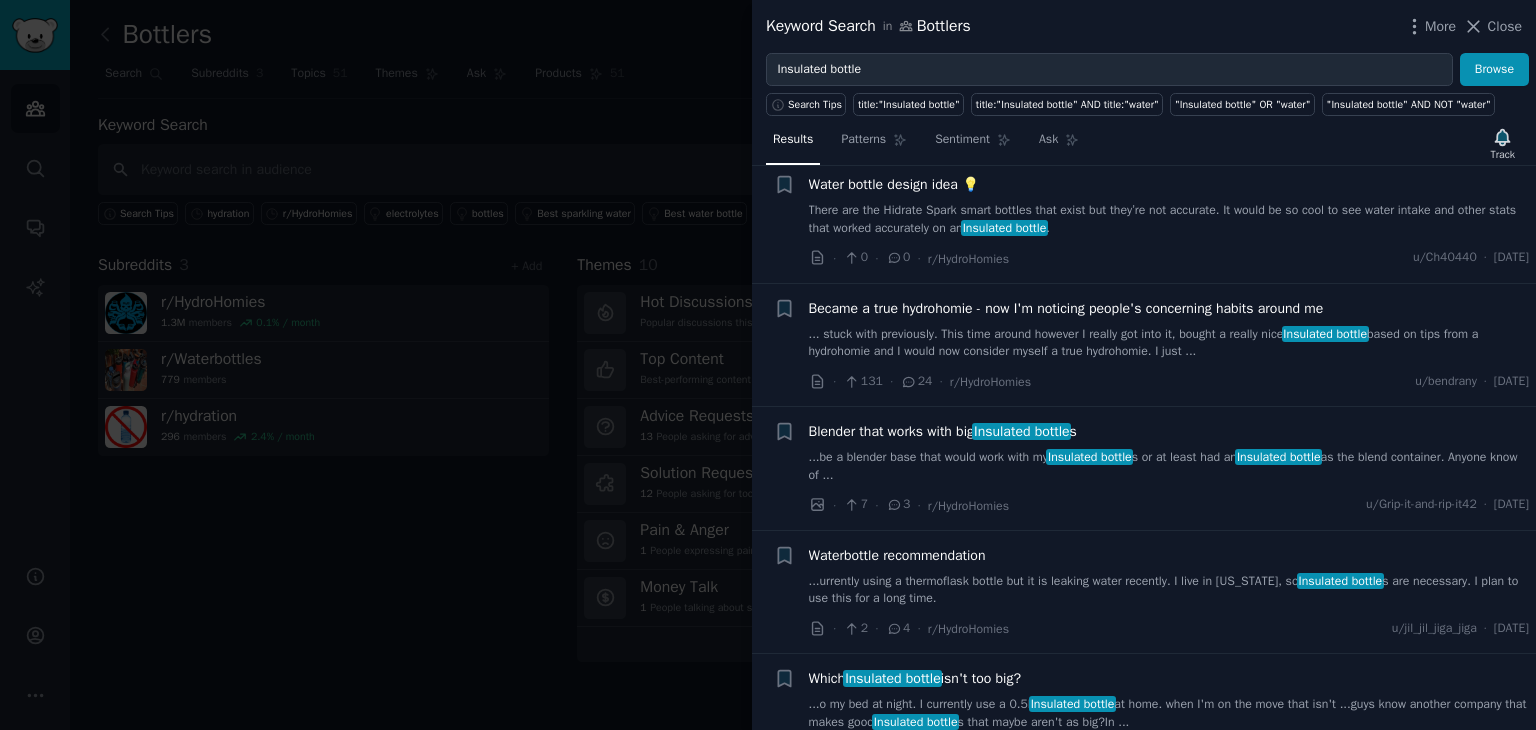 click at bounding box center (768, 365) 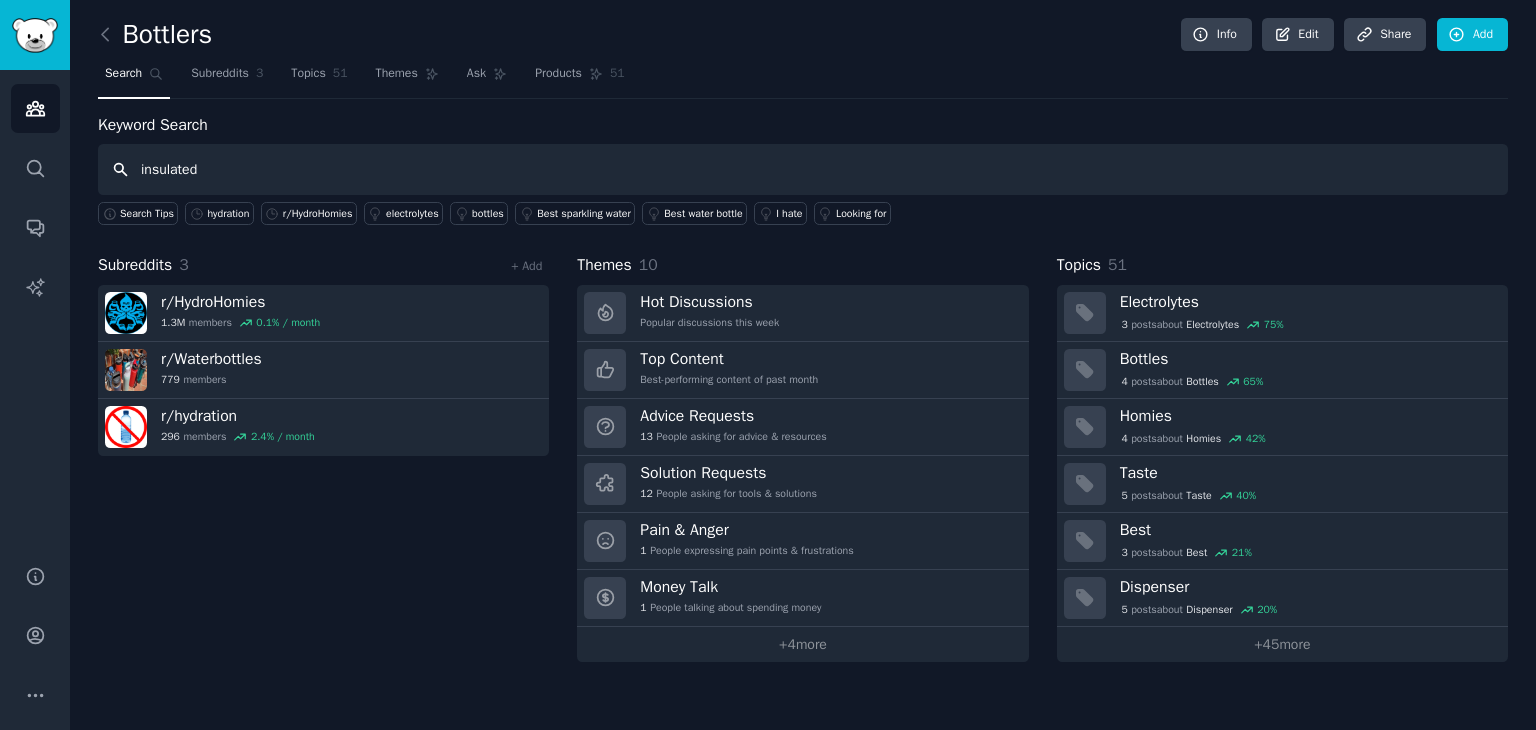 type on "insulated" 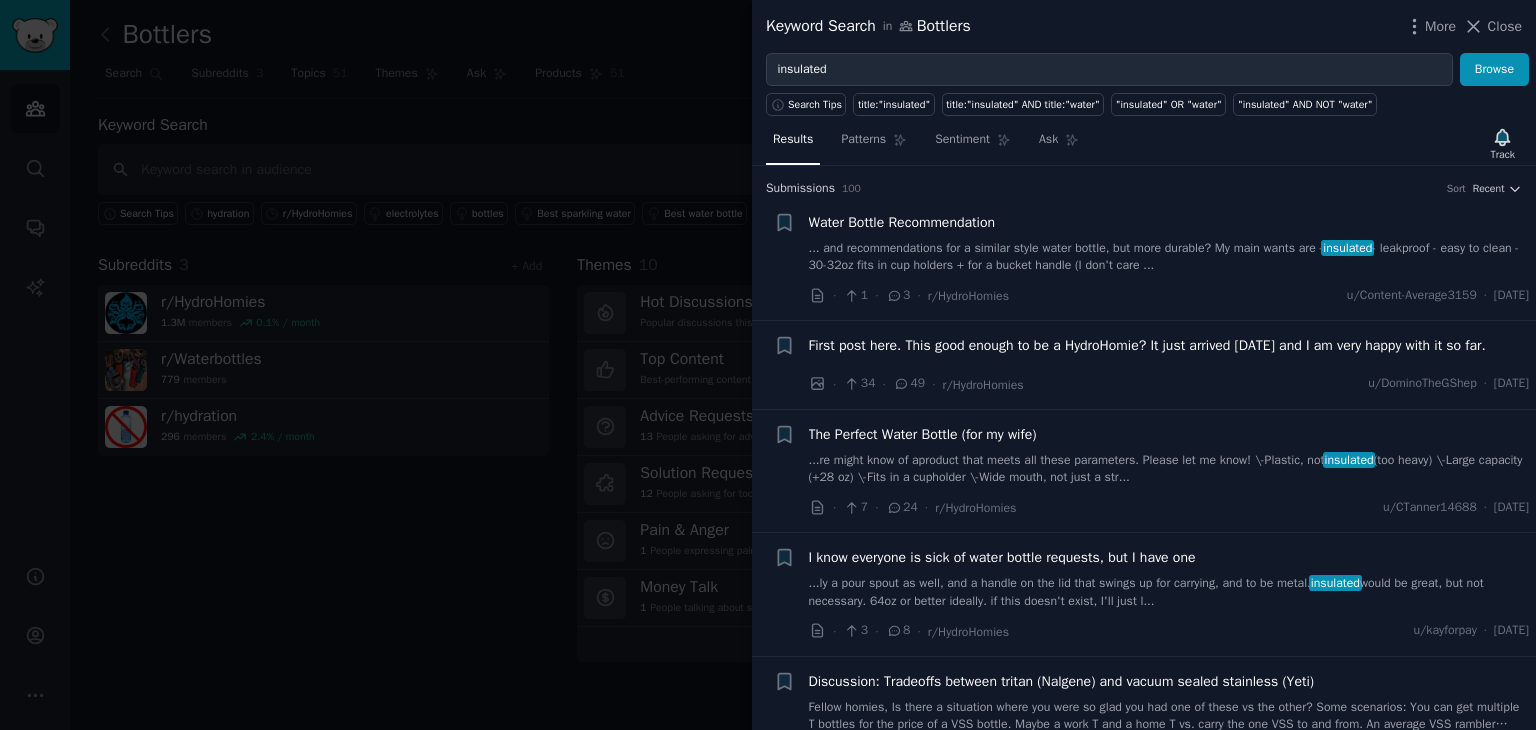 click at bounding box center [768, 365] 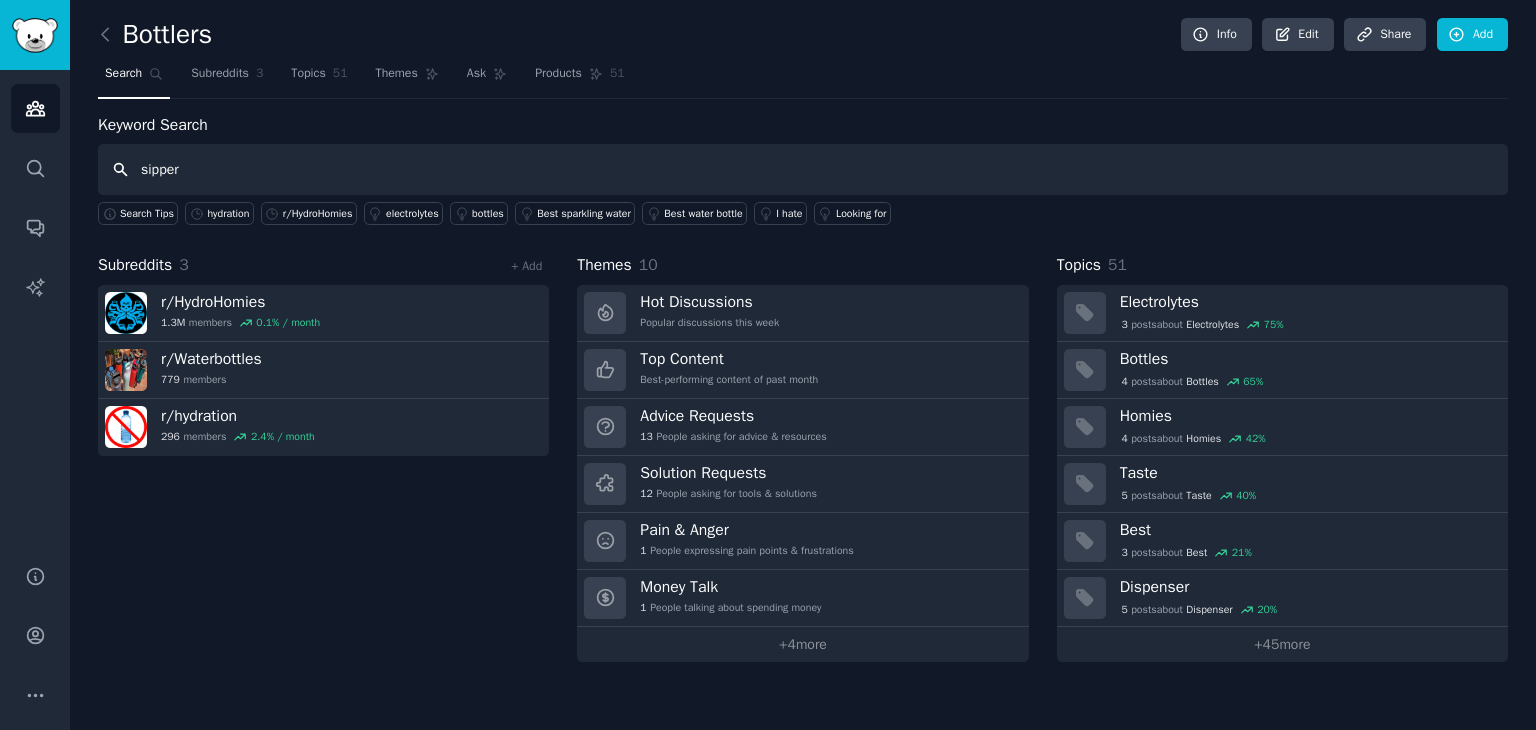 type on "sipper" 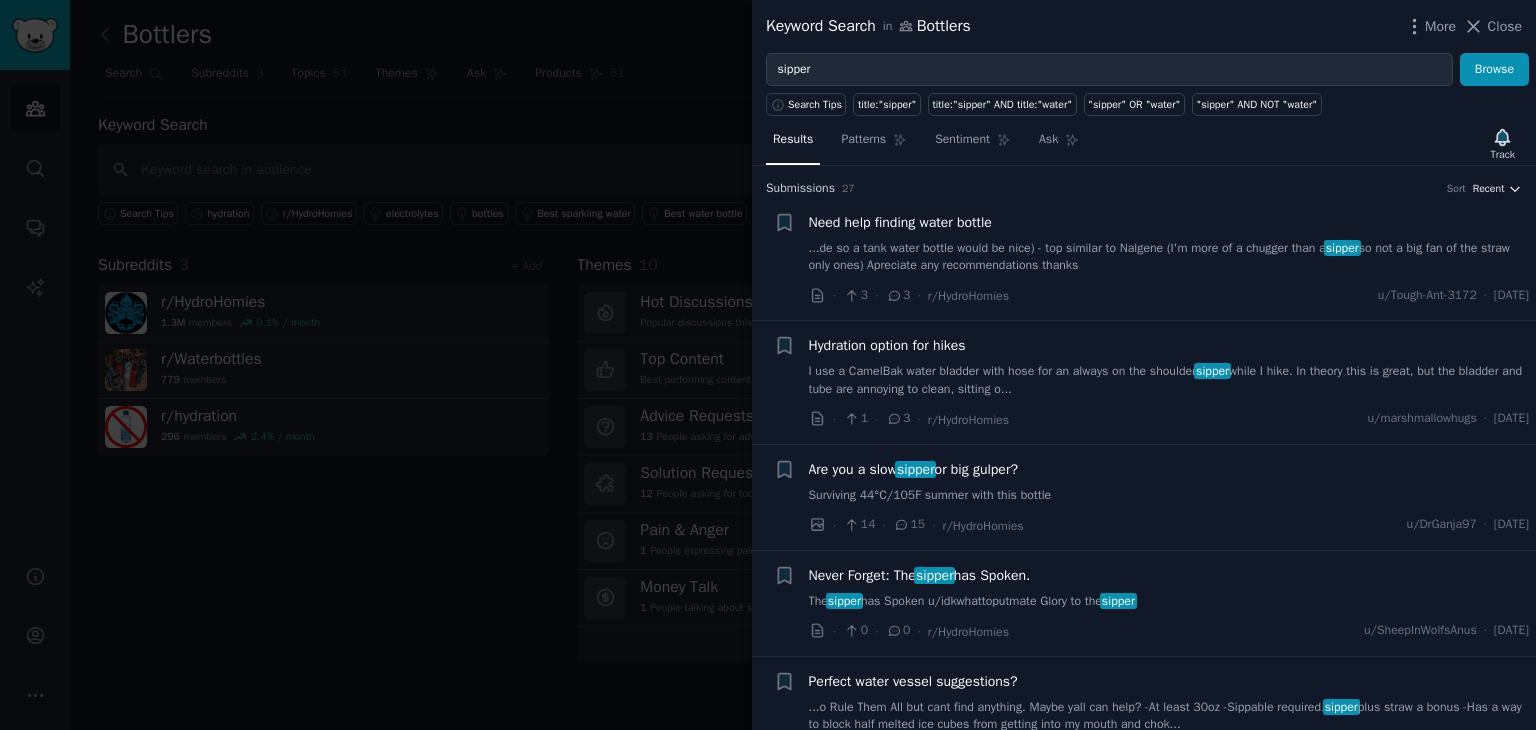 click 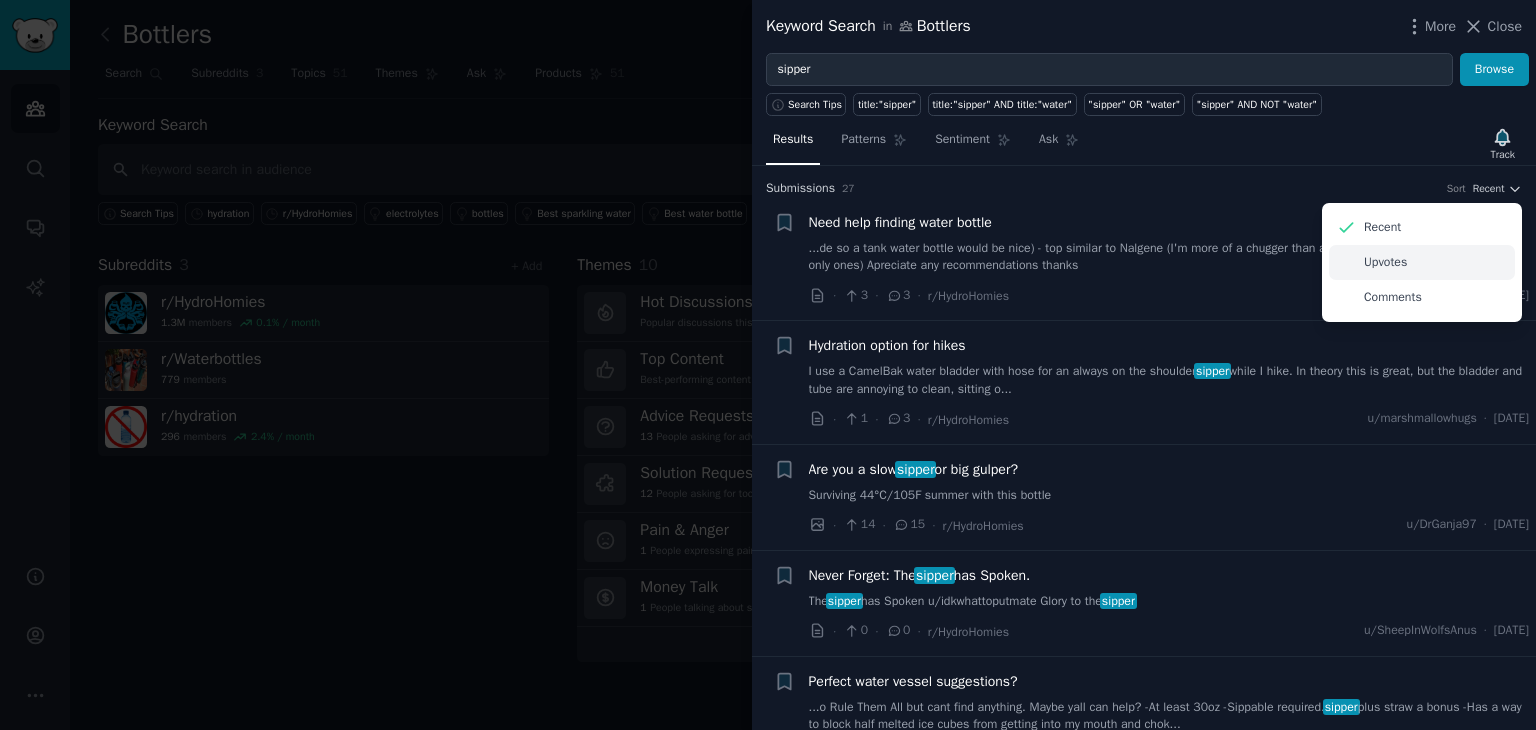 click on "Upvotes" at bounding box center [1422, 262] 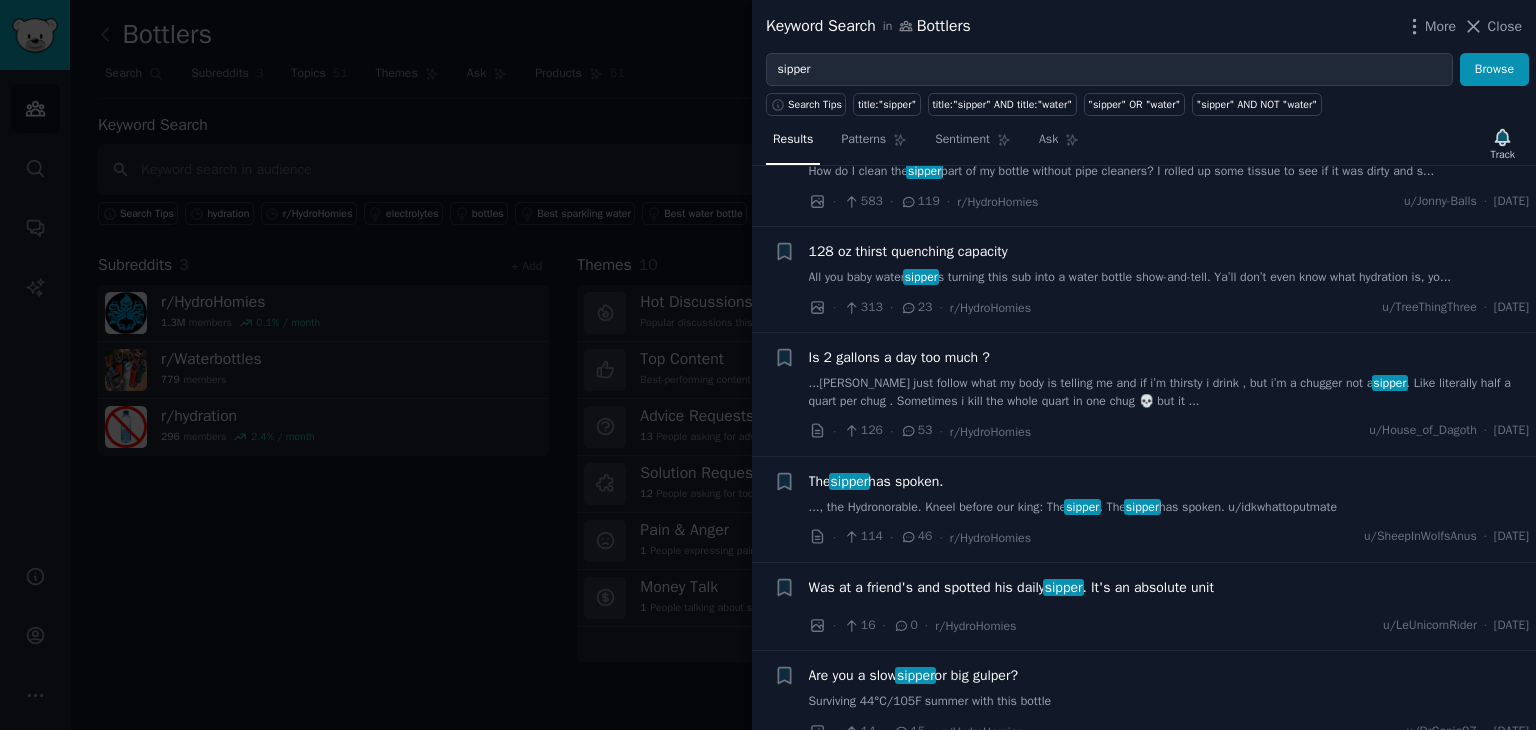 scroll, scrollTop: 0, scrollLeft: 0, axis: both 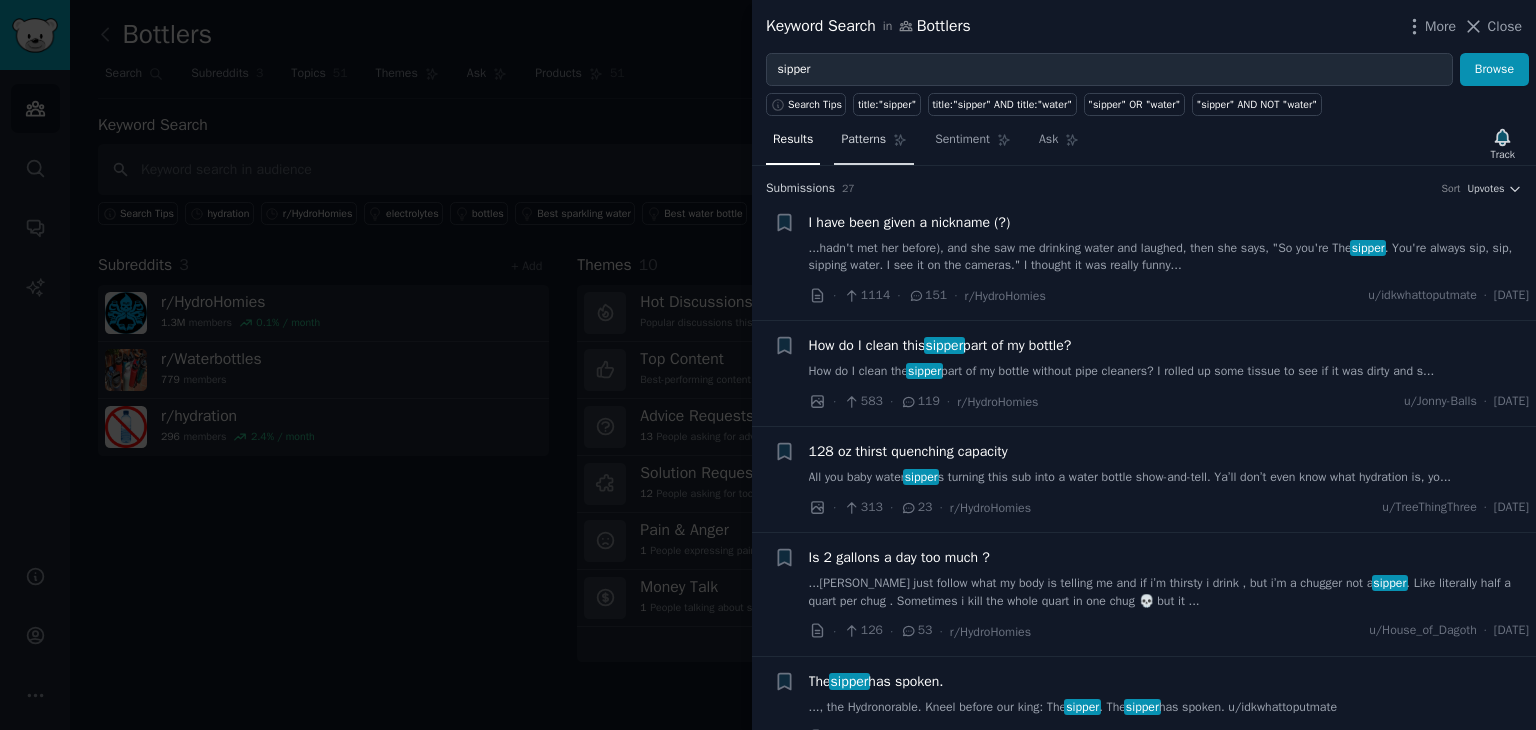 click on "Patterns" at bounding box center [874, 144] 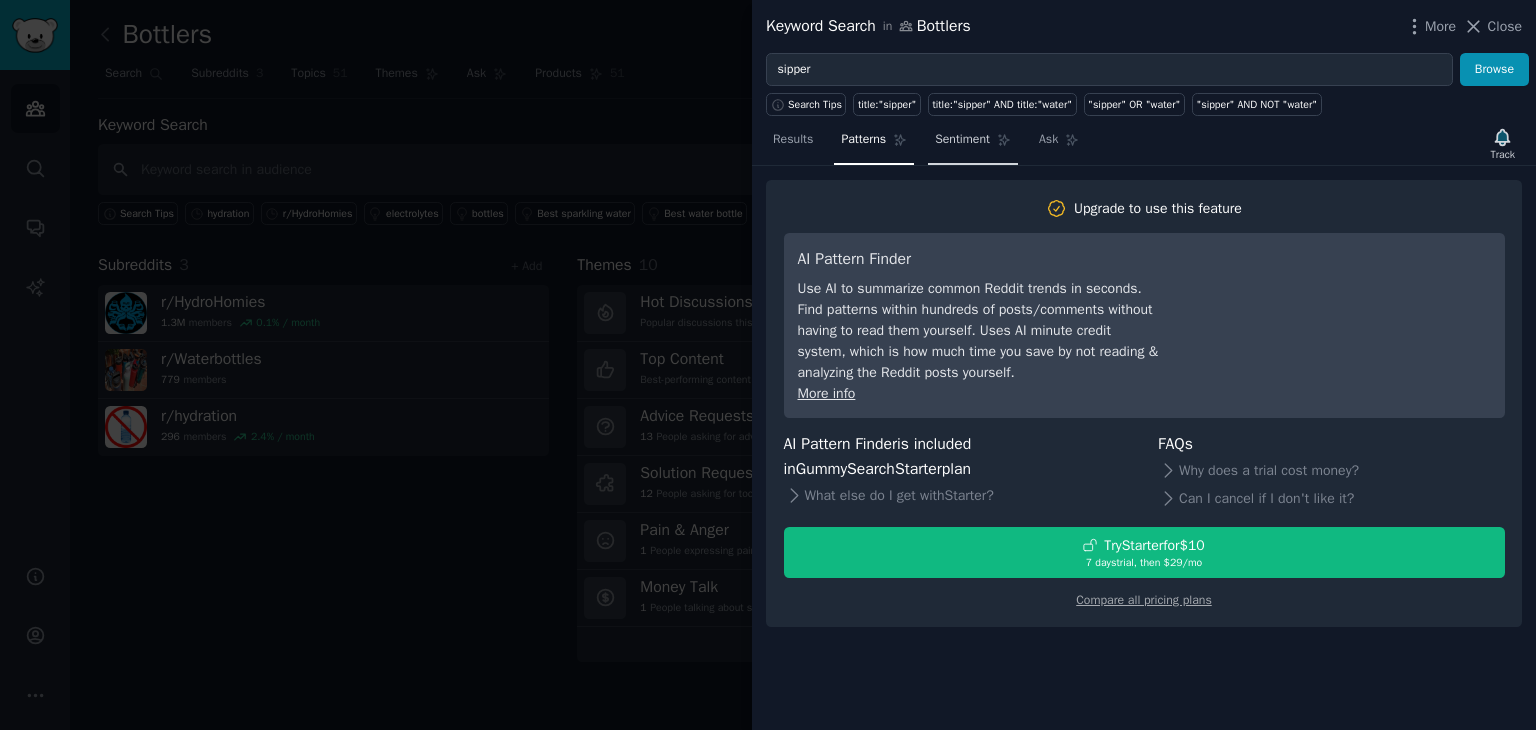 click on "Sentiment" at bounding box center [973, 144] 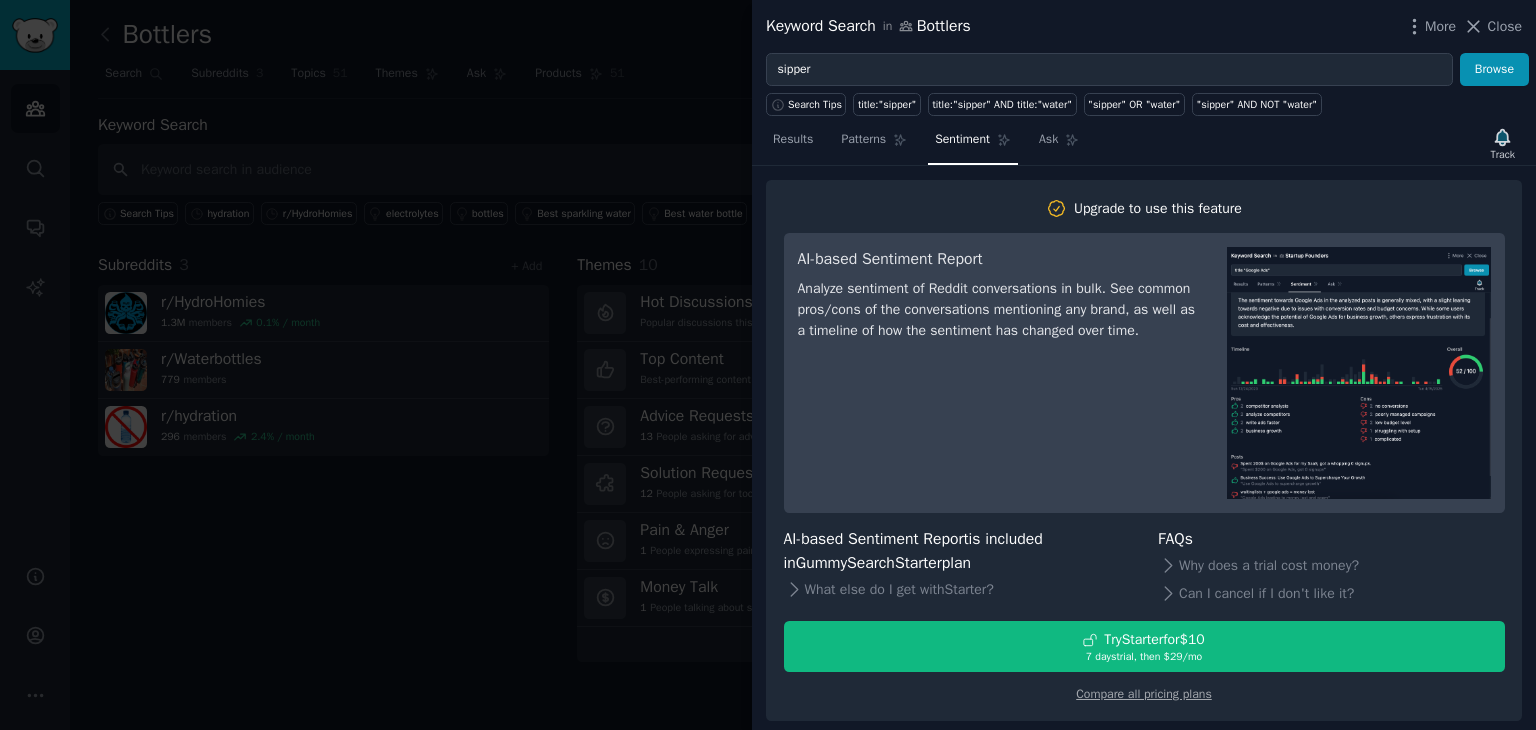 click on "Results Patterns Sentiment Ask" at bounding box center [926, 144] 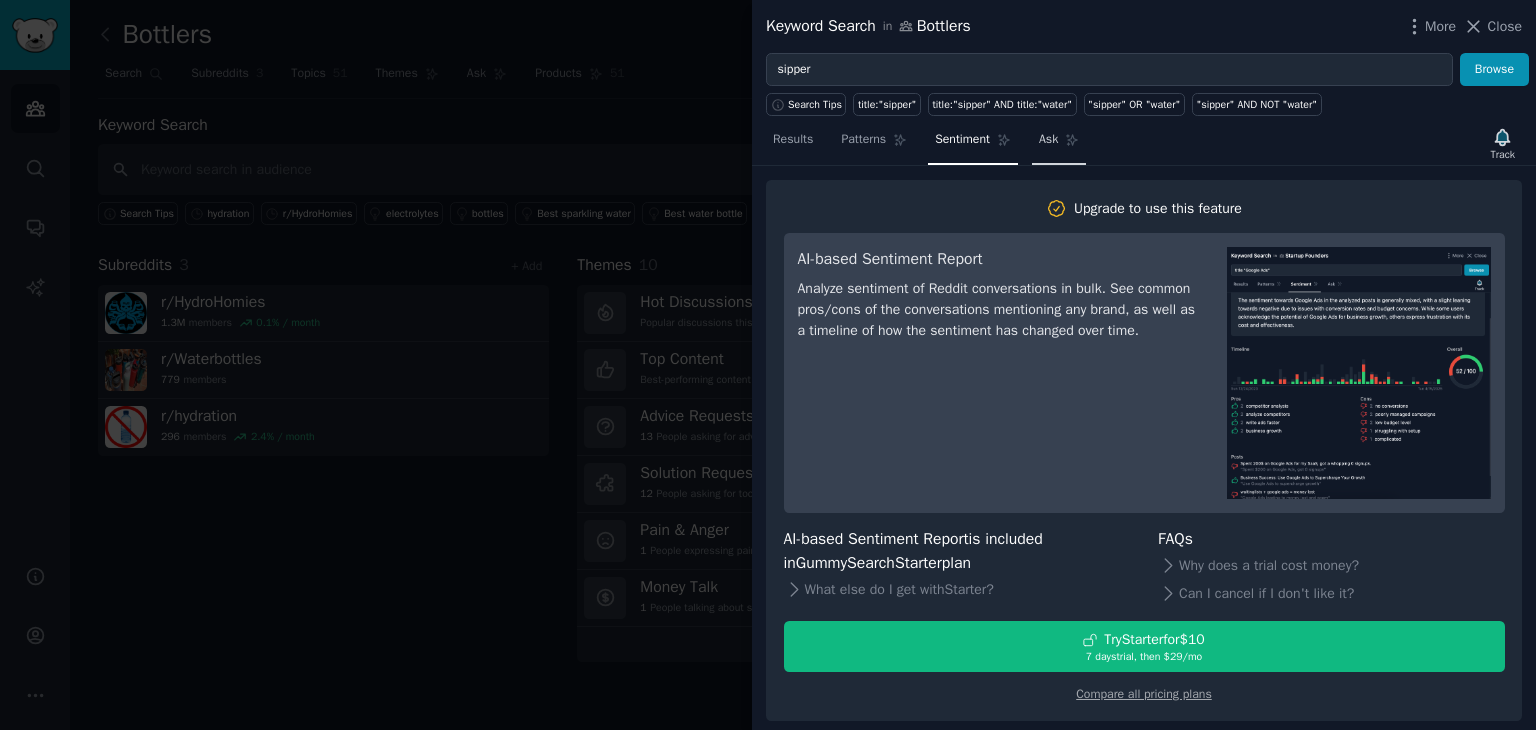 click on "Ask" at bounding box center (1048, 140) 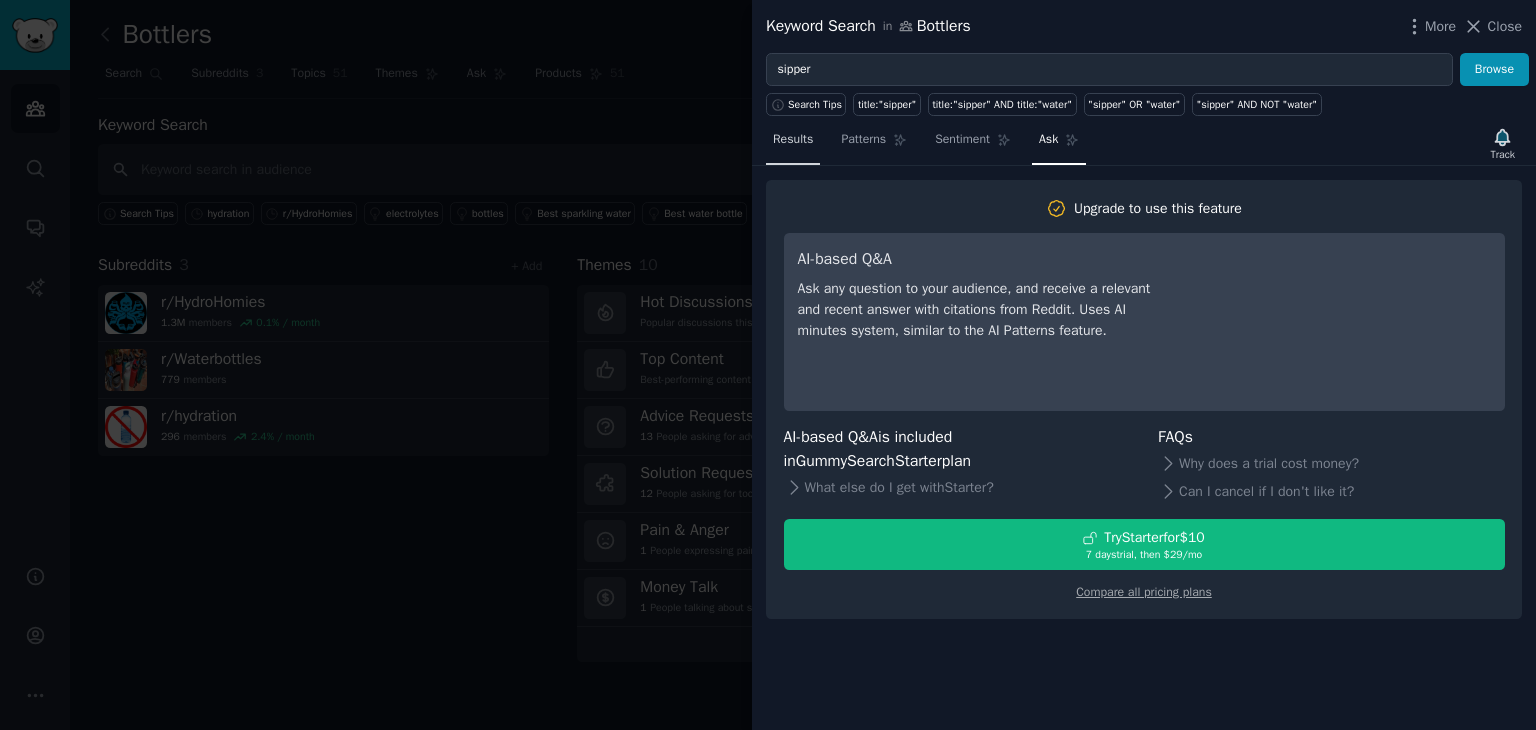 click on "Results" at bounding box center (793, 140) 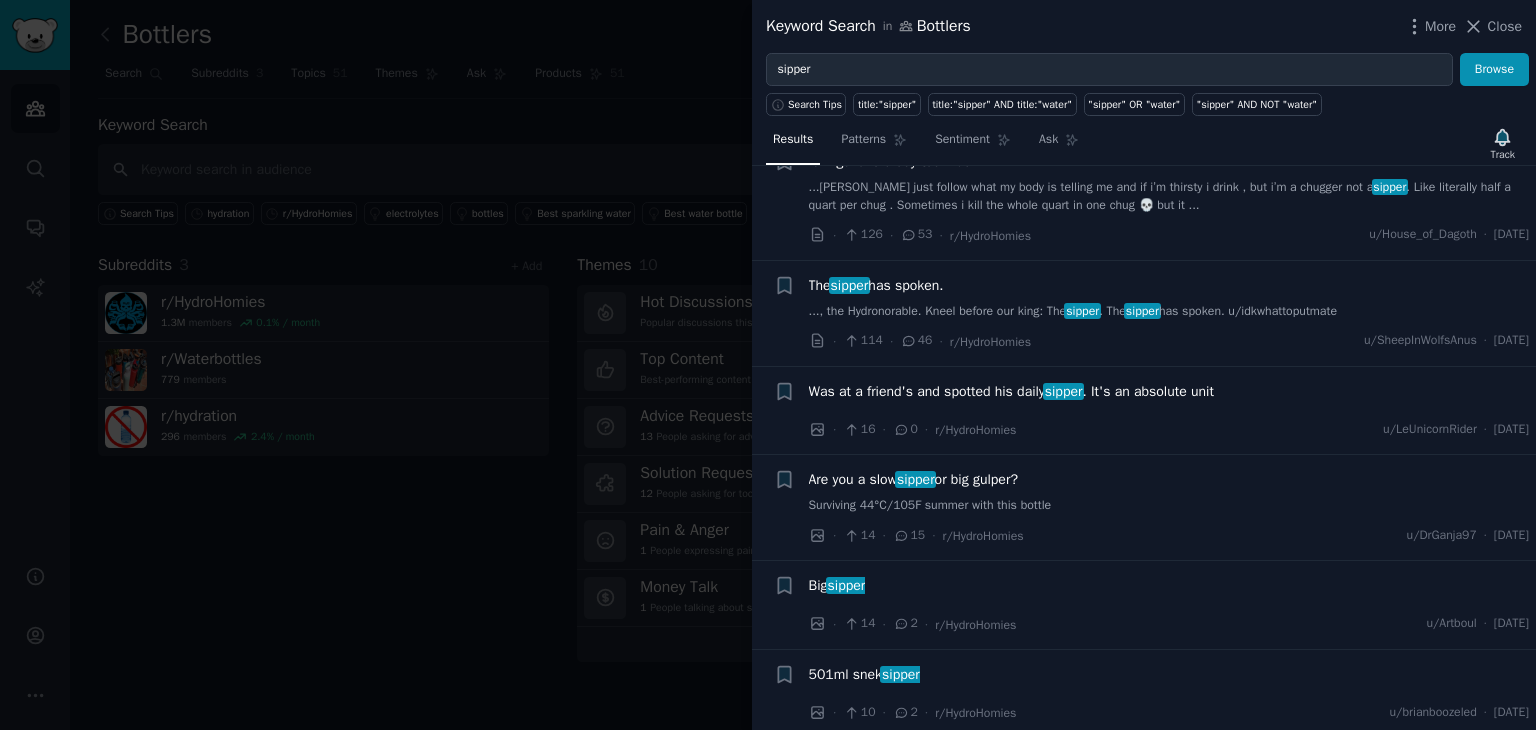 scroll, scrollTop: 0, scrollLeft: 0, axis: both 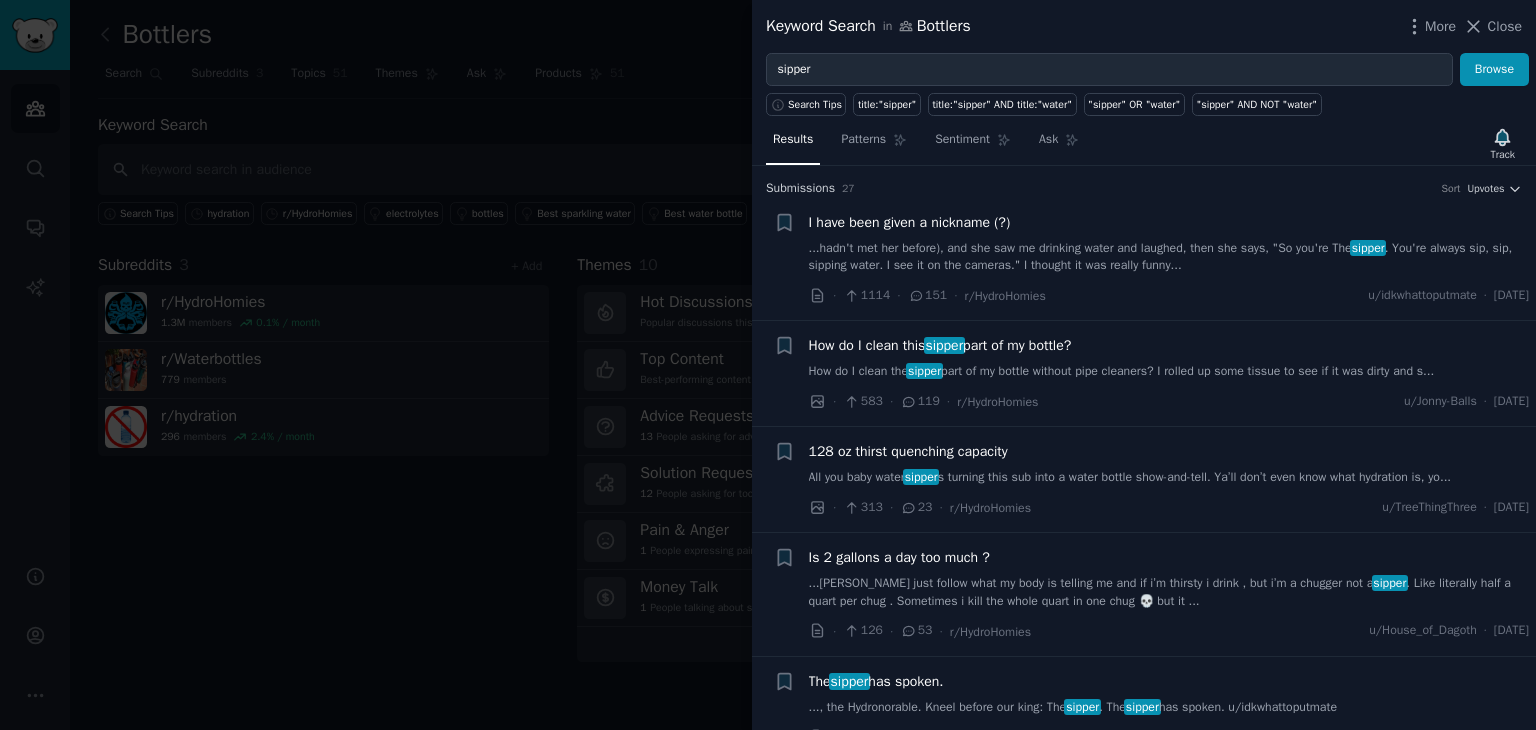 click on "I have been given a nickname (?)" at bounding box center [910, 222] 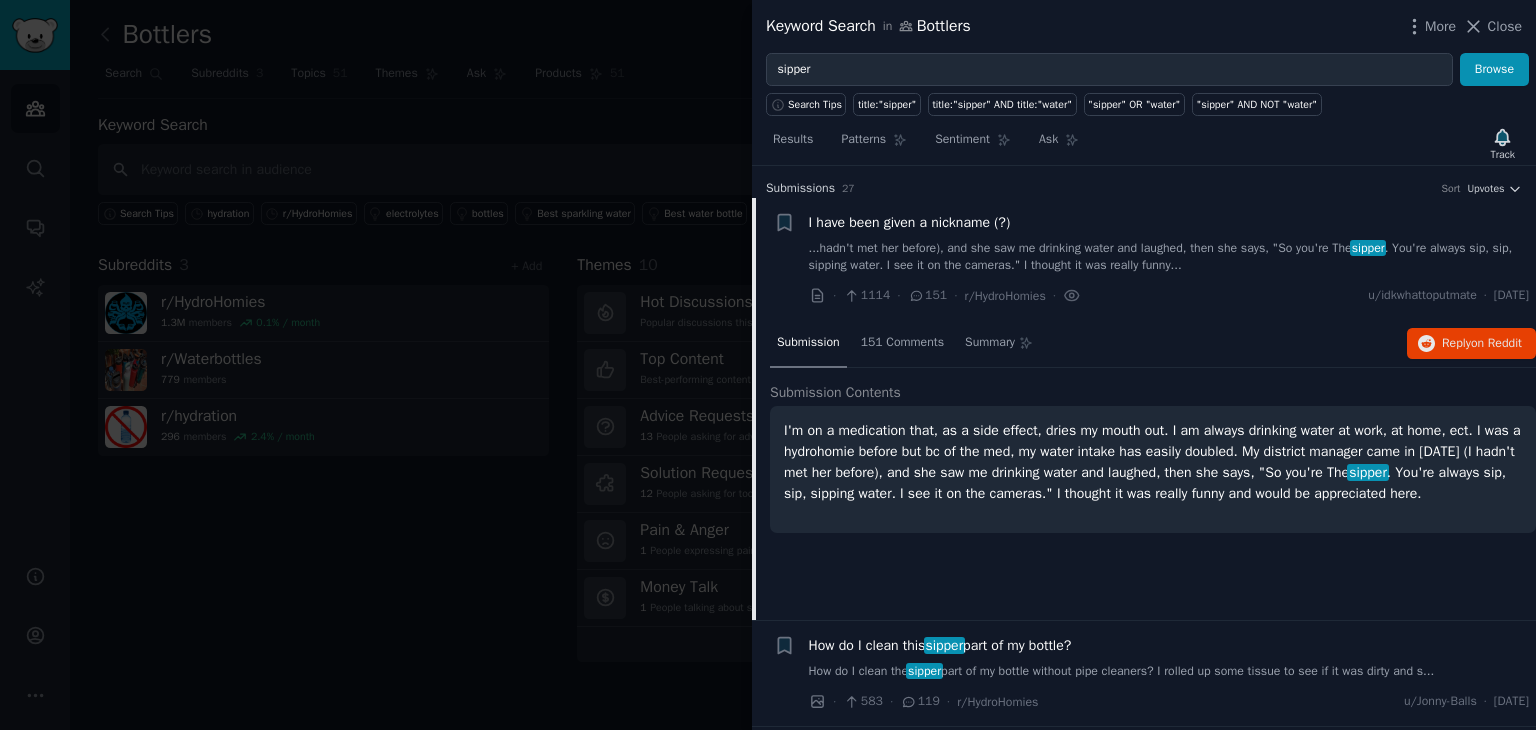 scroll, scrollTop: 31, scrollLeft: 0, axis: vertical 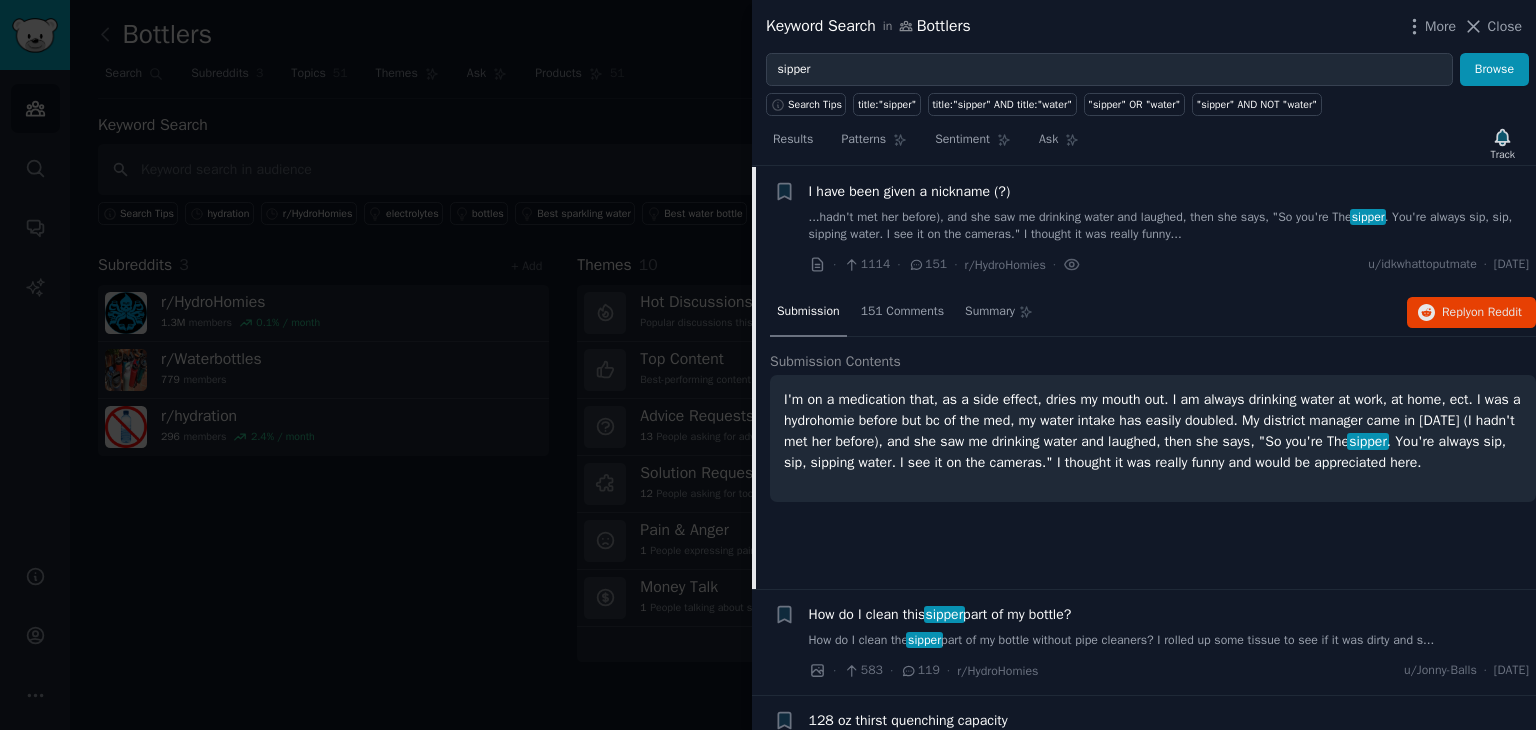 click on "Keyword Search in Bottlers More Close" at bounding box center [1144, 26] 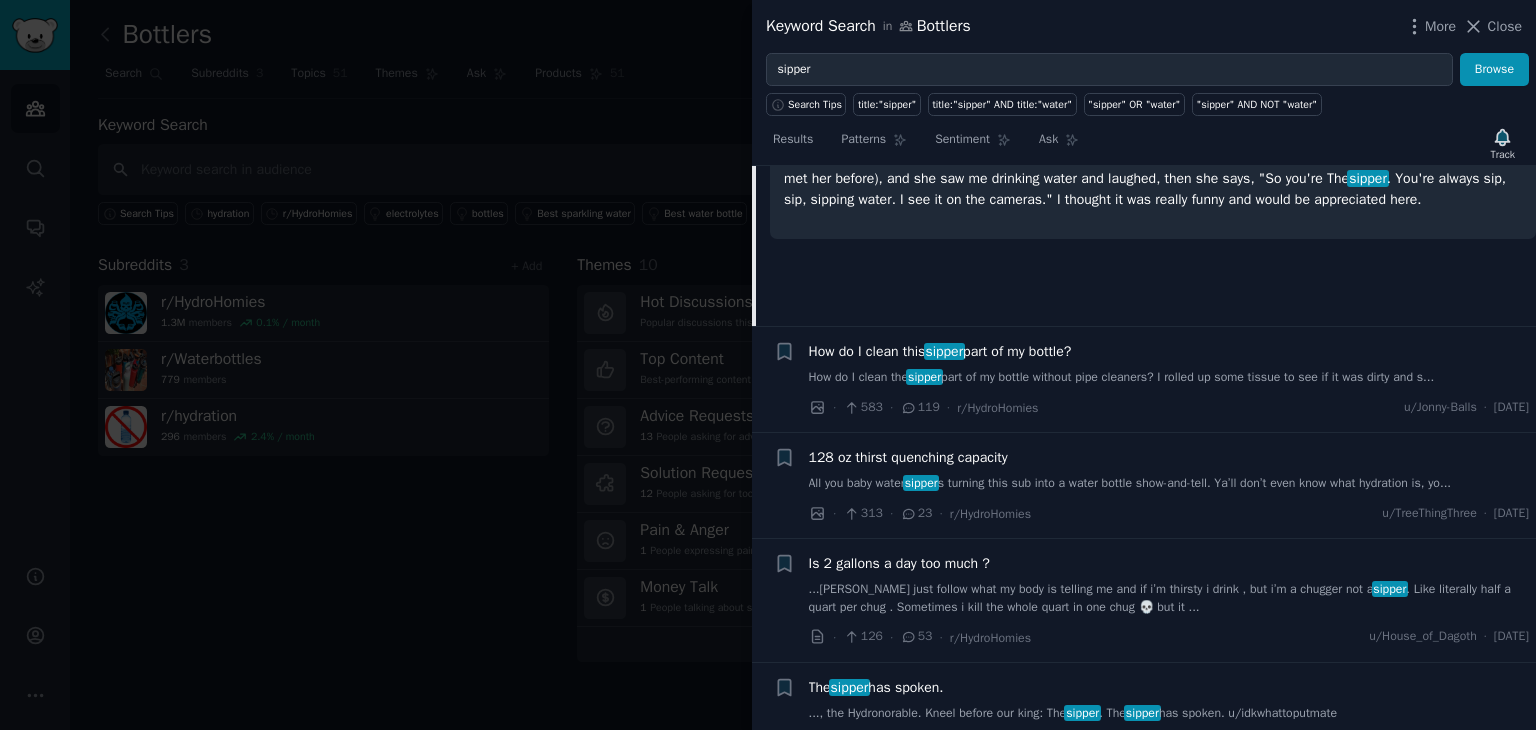 scroll, scrollTop: 295, scrollLeft: 0, axis: vertical 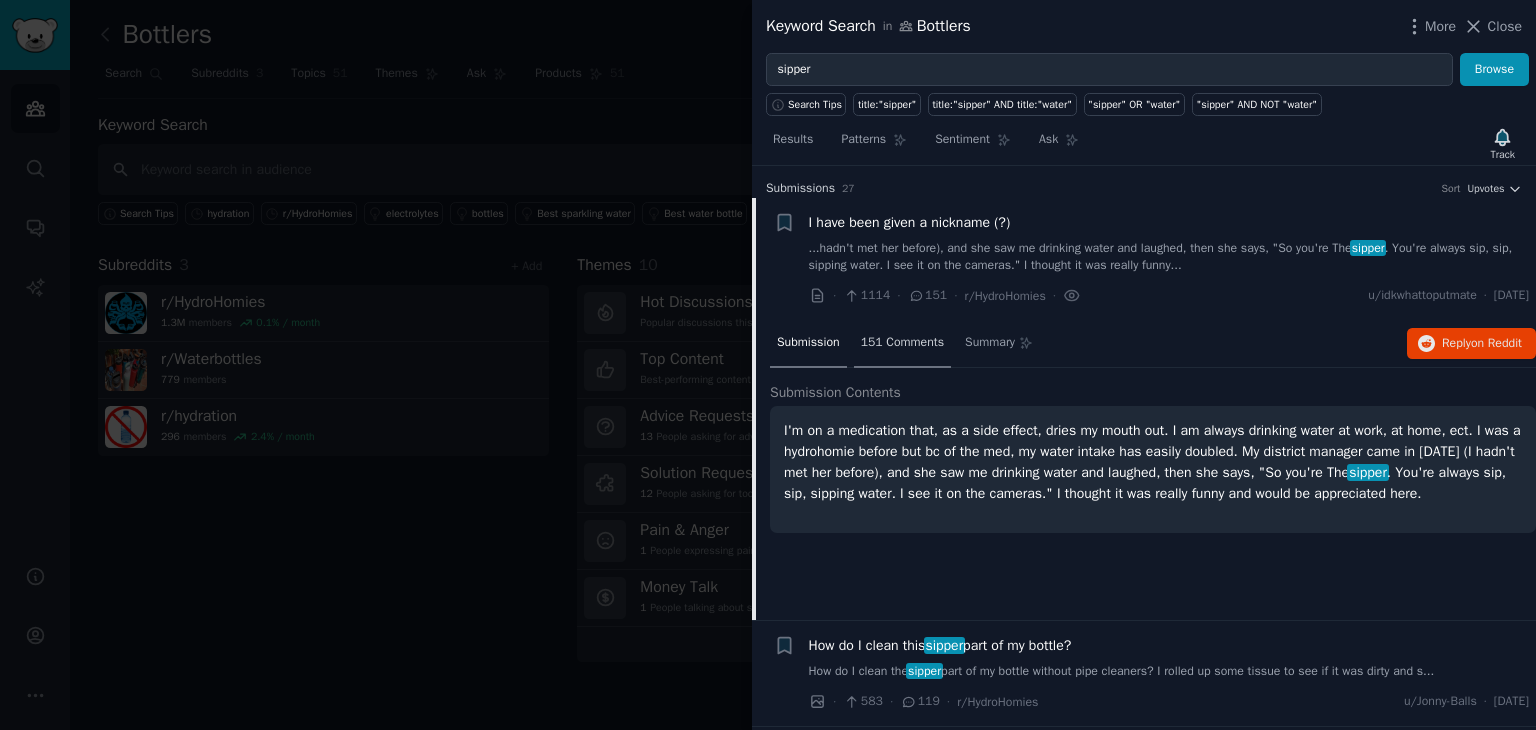 click on "151 Comments" at bounding box center [902, 344] 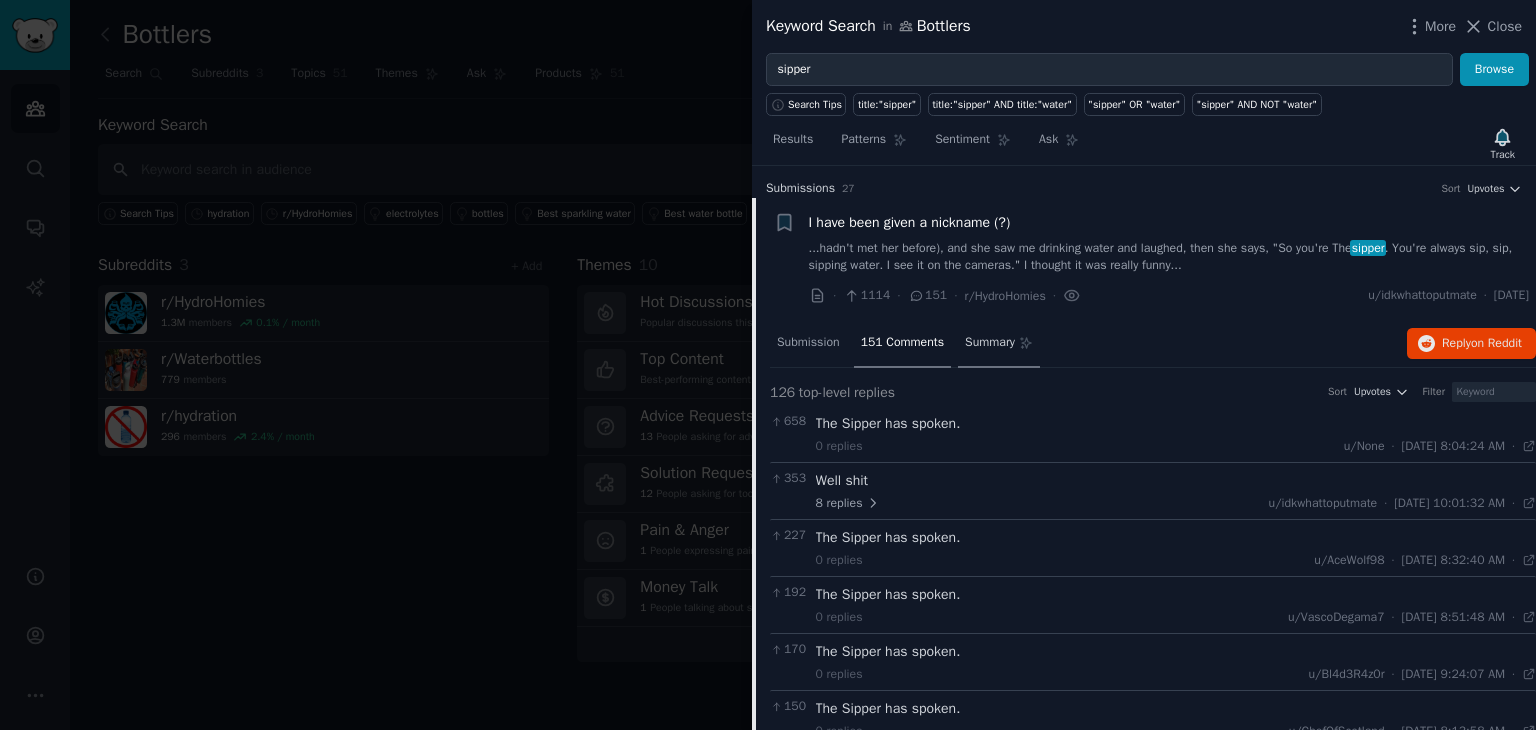 click 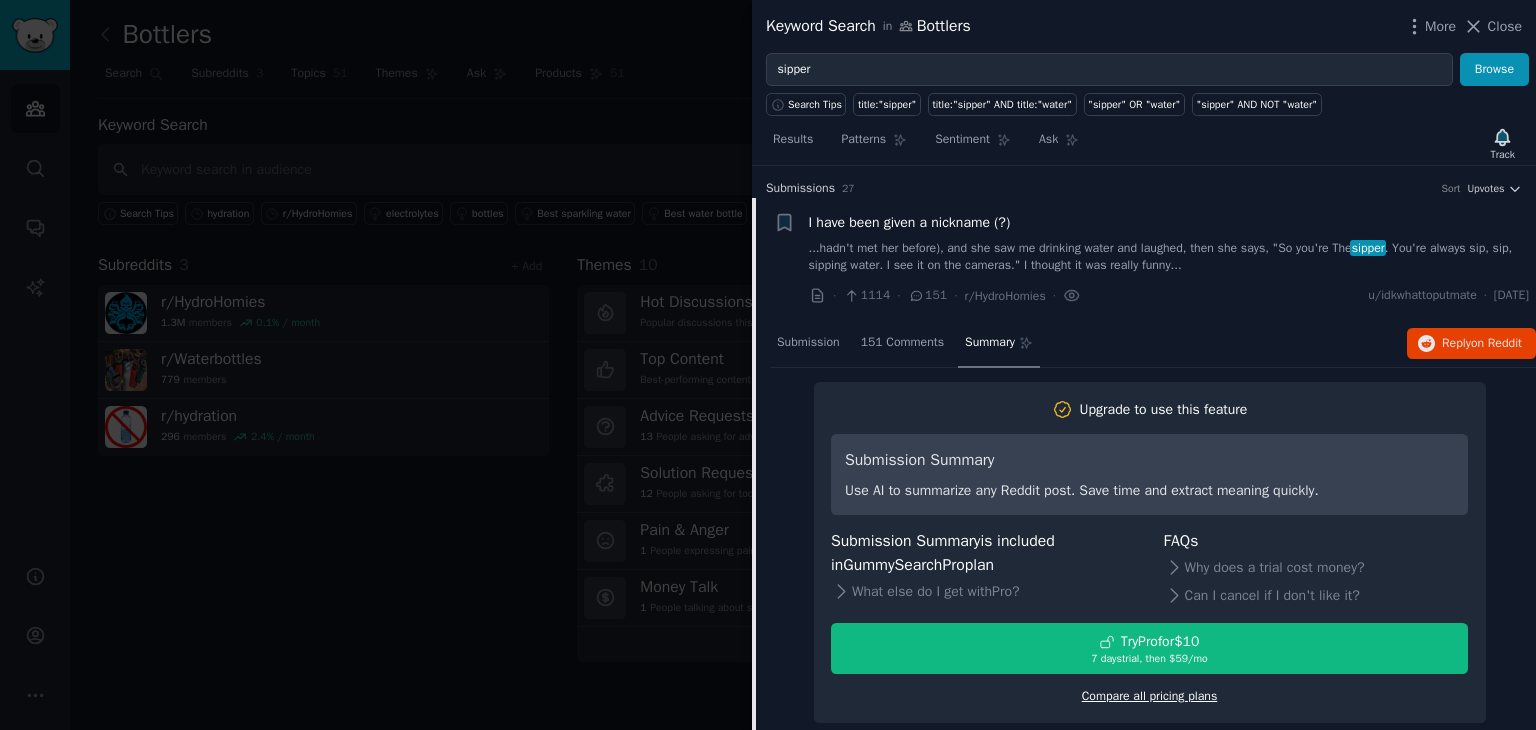 click on "Compare all pricing plans" at bounding box center [1150, 696] 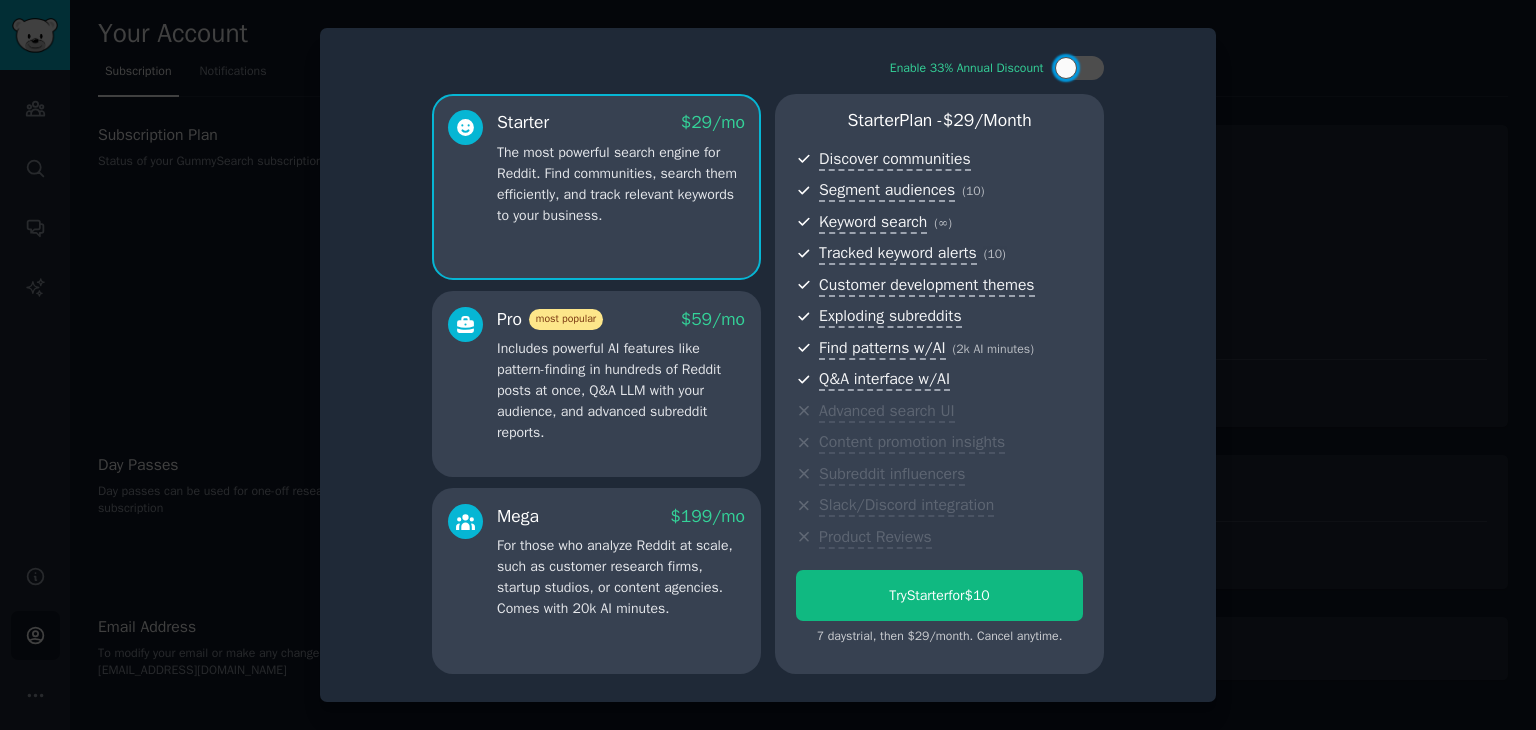 click on "Includes powerful AI features like pattern-finding in hundreds of Reddit posts at once, Q&A LLM with your audience, and advanced subreddit reports." at bounding box center (621, 390) 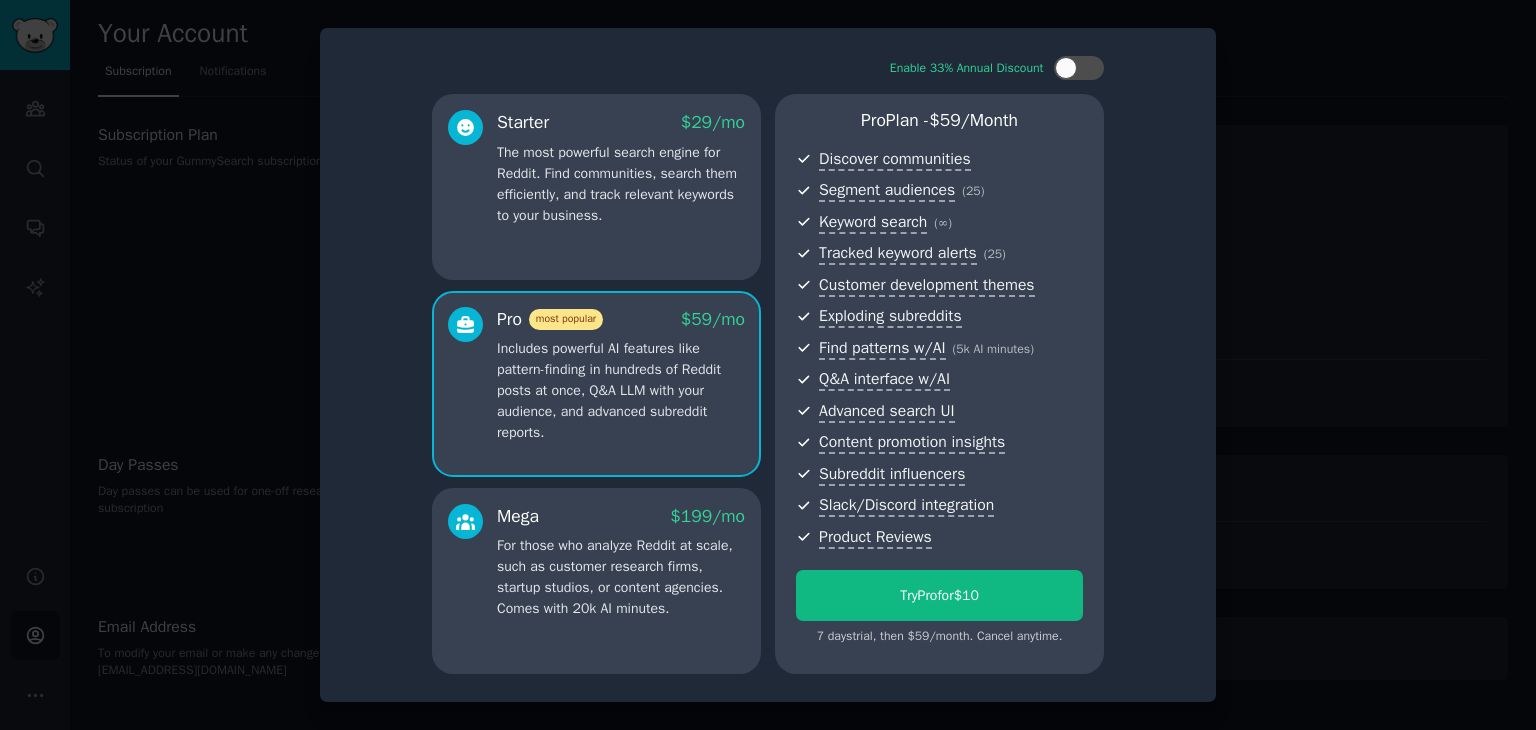 click on "Starter $ 29 /mo The most powerful search engine for Reddit. Find communities, search them efficiently, and track relevant keywords to your business." at bounding box center (596, 187) 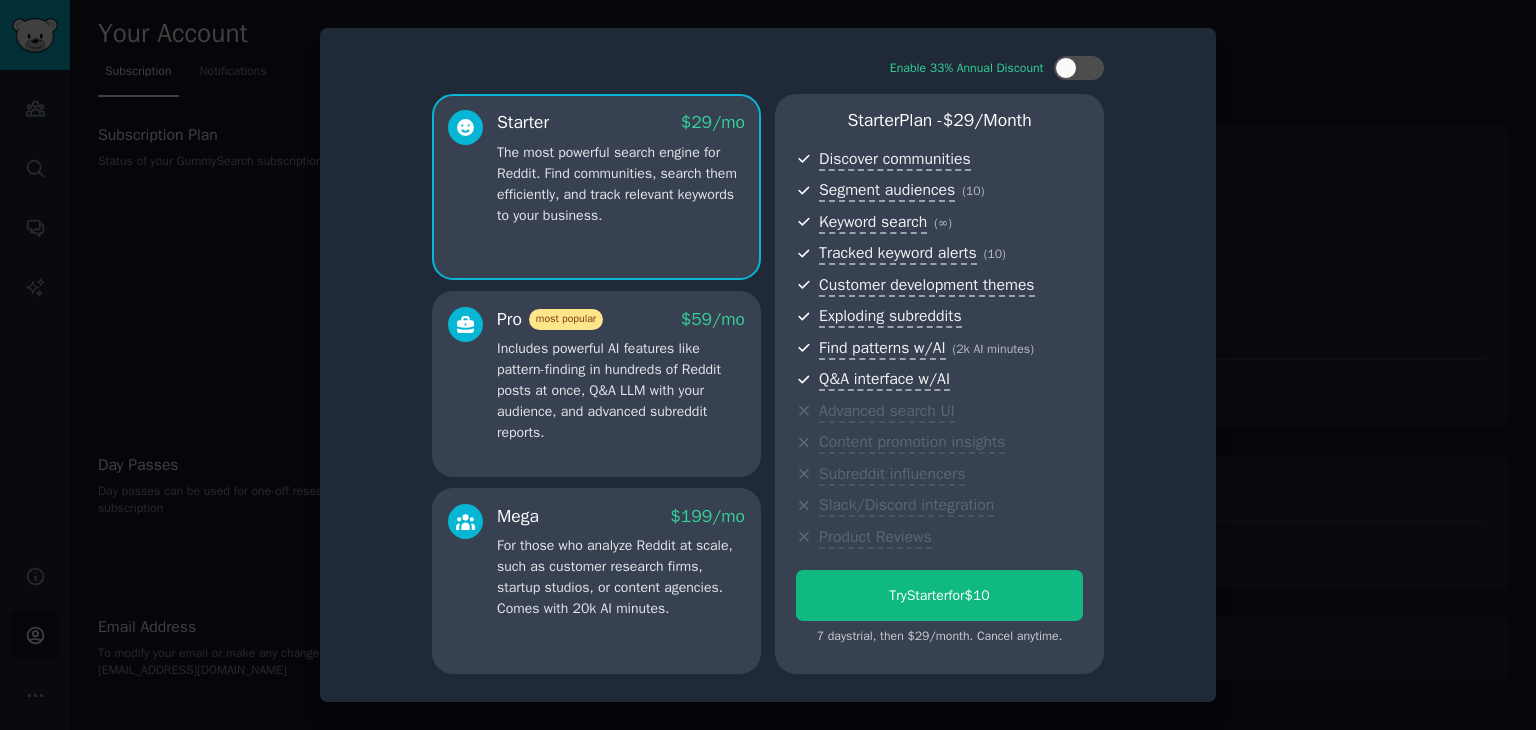 click on "Includes powerful AI features like pattern-finding in hundreds of Reddit posts at once, Q&A LLM with your audience, and advanced subreddit reports." at bounding box center [621, 390] 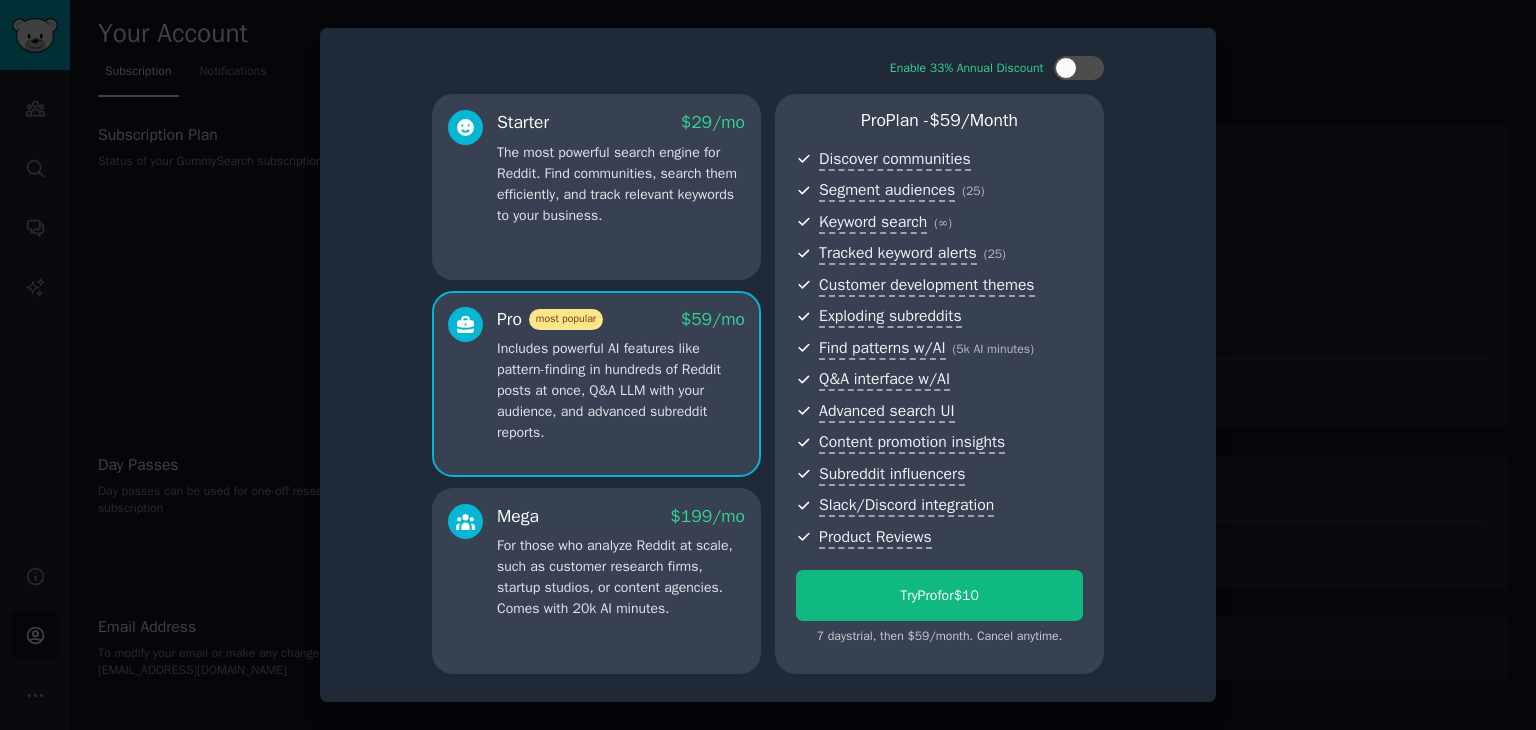 click on "The most powerful search engine for Reddit. Find communities, search them efficiently, and track relevant keywords to your business." at bounding box center (621, 184) 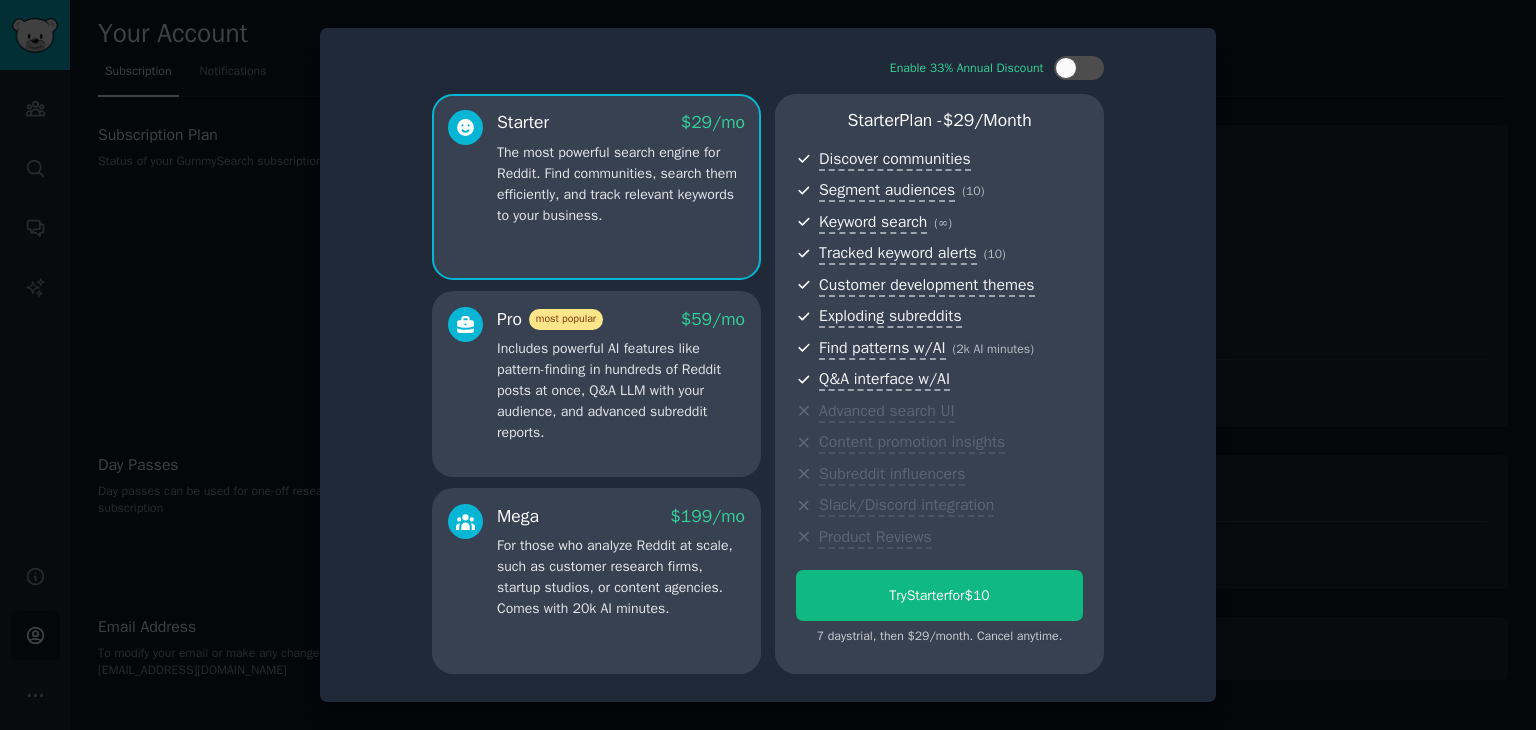 click on "Pro most popular $ 59 /mo Includes powerful AI features like pattern-finding in hundreds of Reddit posts at once, Q&A LLM with your audience, and advanced subreddit reports." at bounding box center (596, 384) 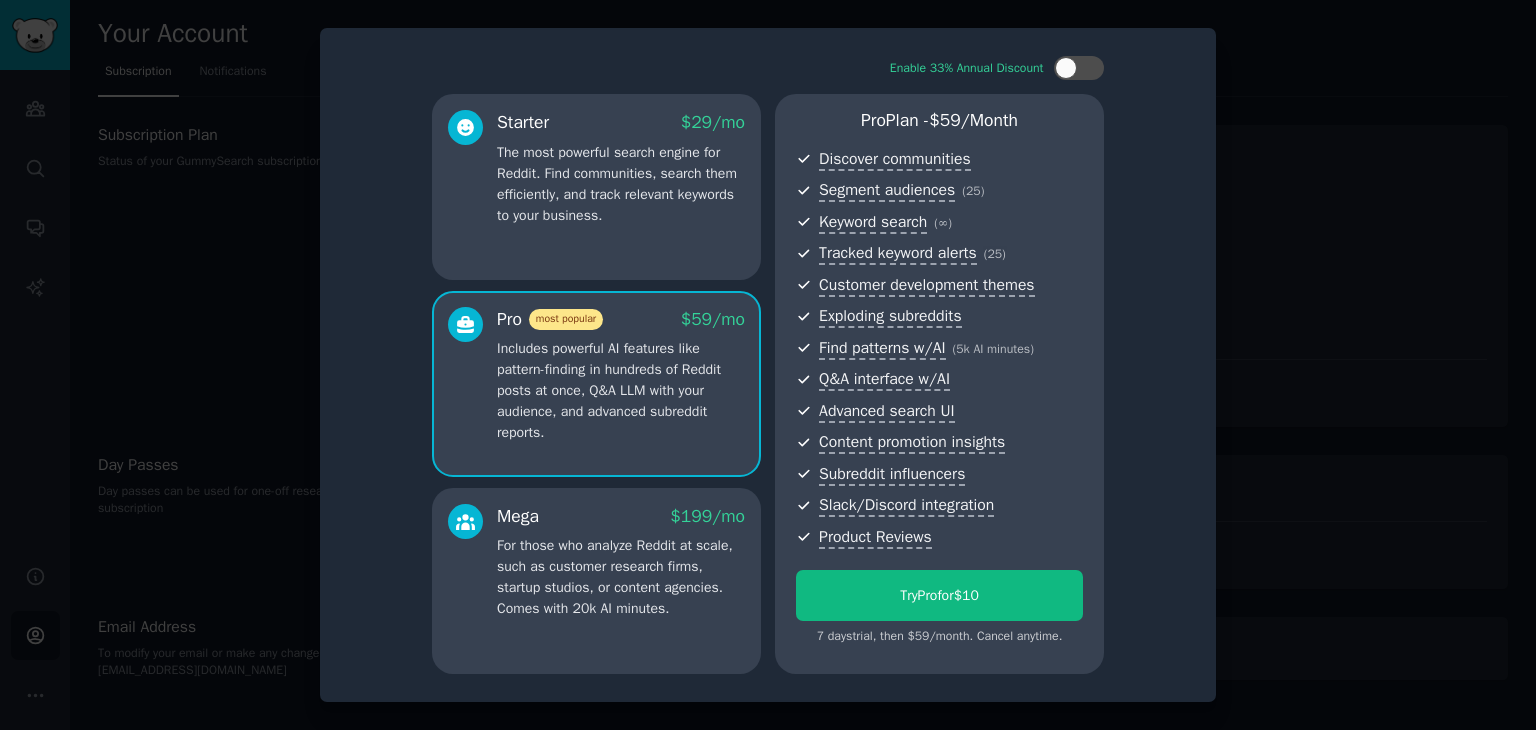 click on "Mega $ 199 /mo" at bounding box center [621, 516] 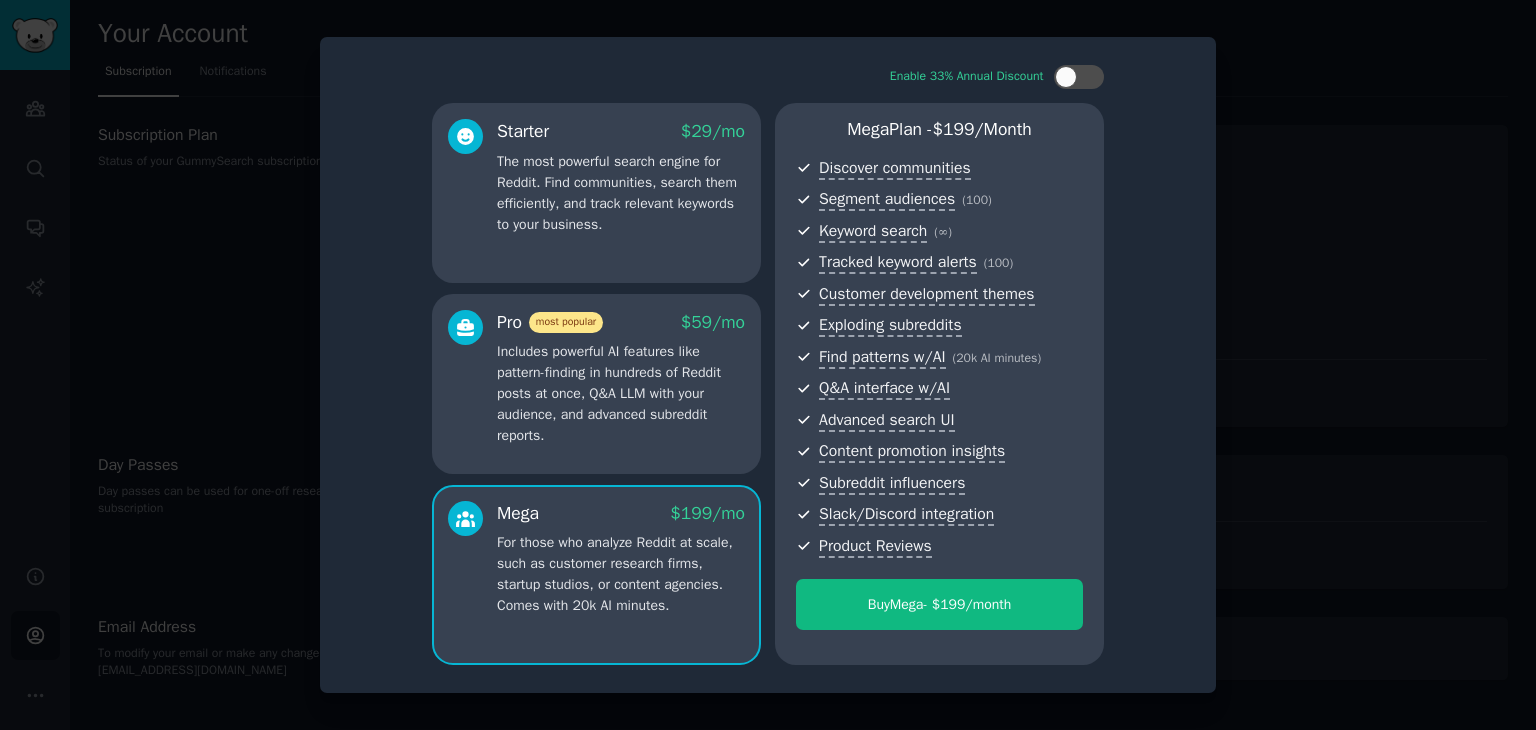 click on "Includes powerful AI features like pattern-finding in hundreds of Reddit posts at once, Q&A LLM with your audience, and advanced subreddit reports." at bounding box center [621, 393] 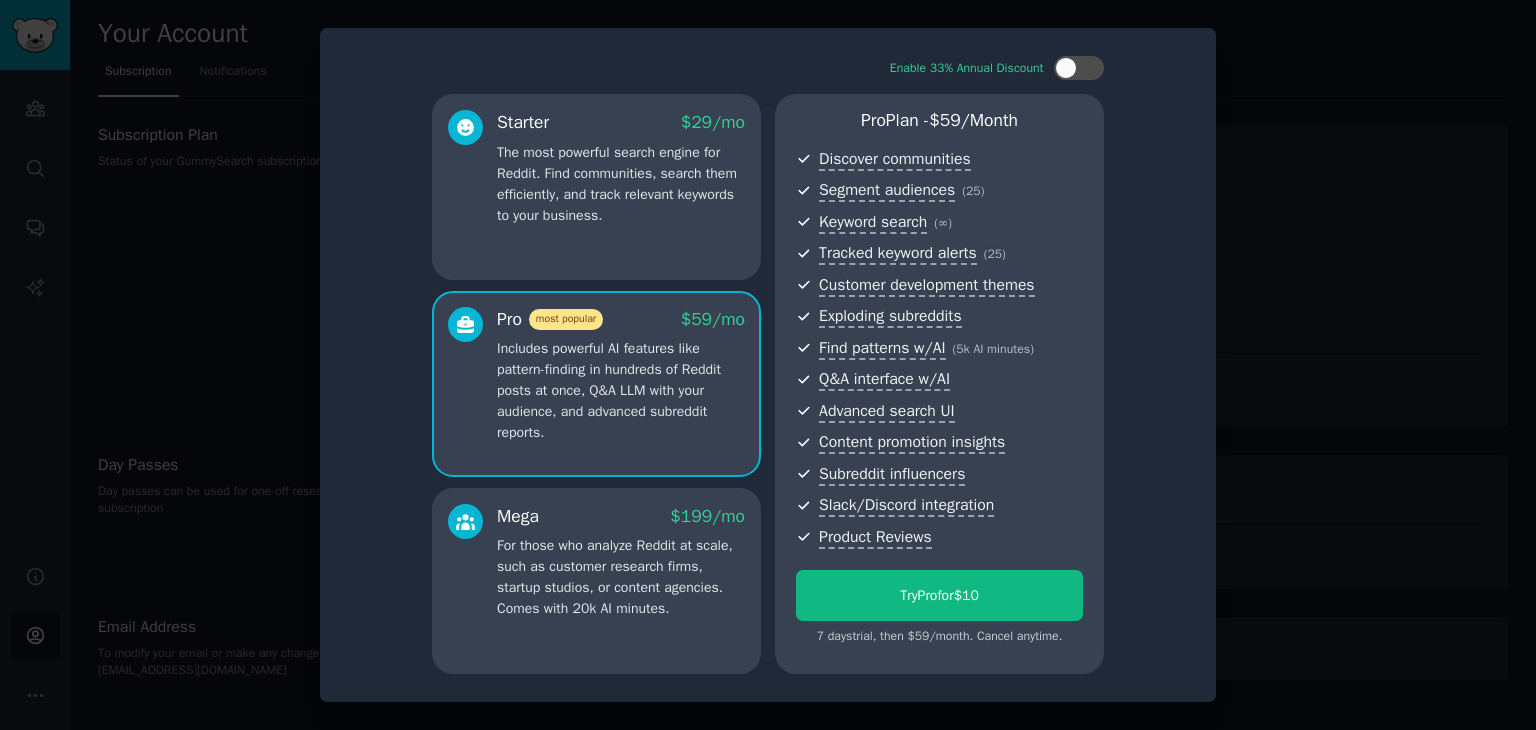 click on "Starter $ 29 /mo The most powerful search engine for Reddit. Find communities, search them efficiently, and track relevant keywords to your business." at bounding box center (596, 187) 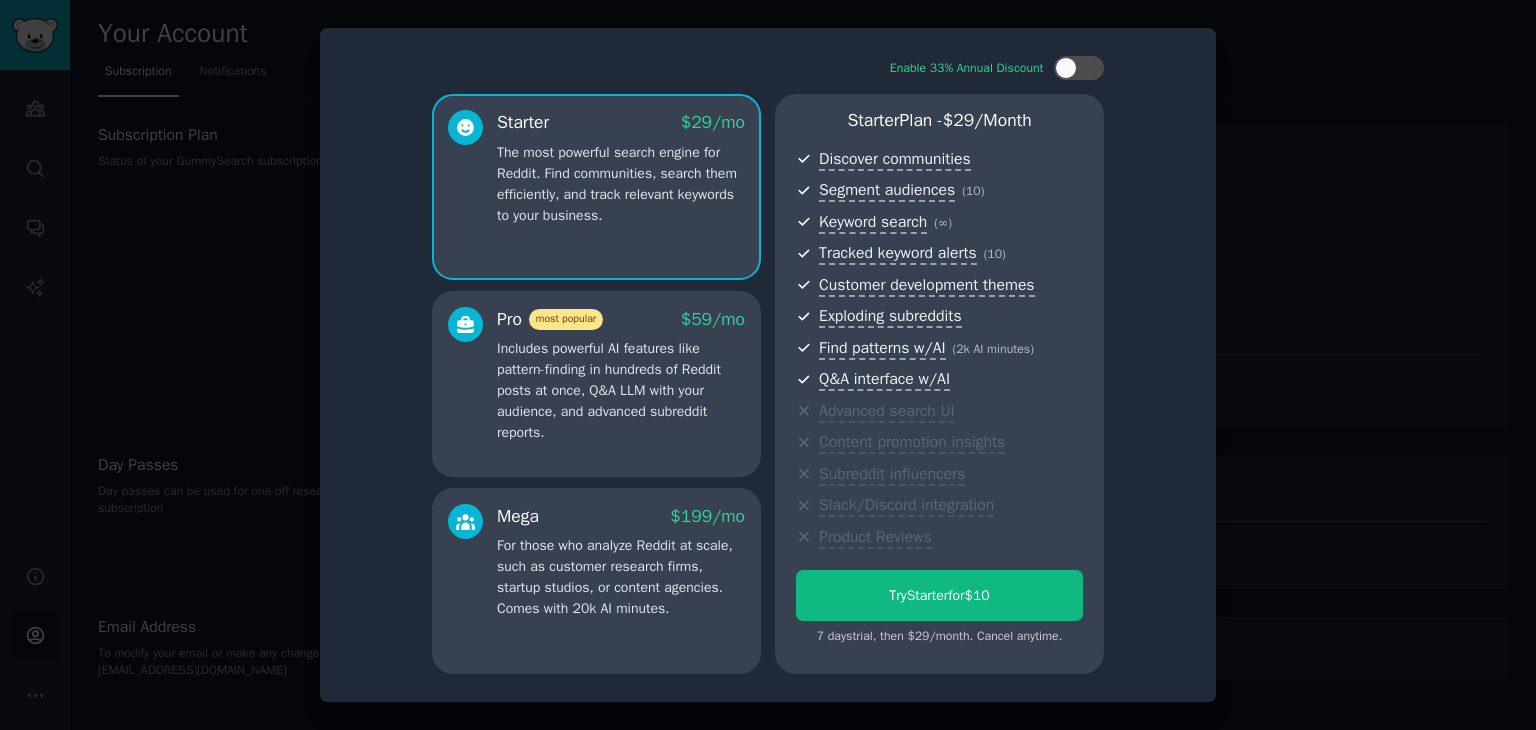 click at bounding box center [768, 365] 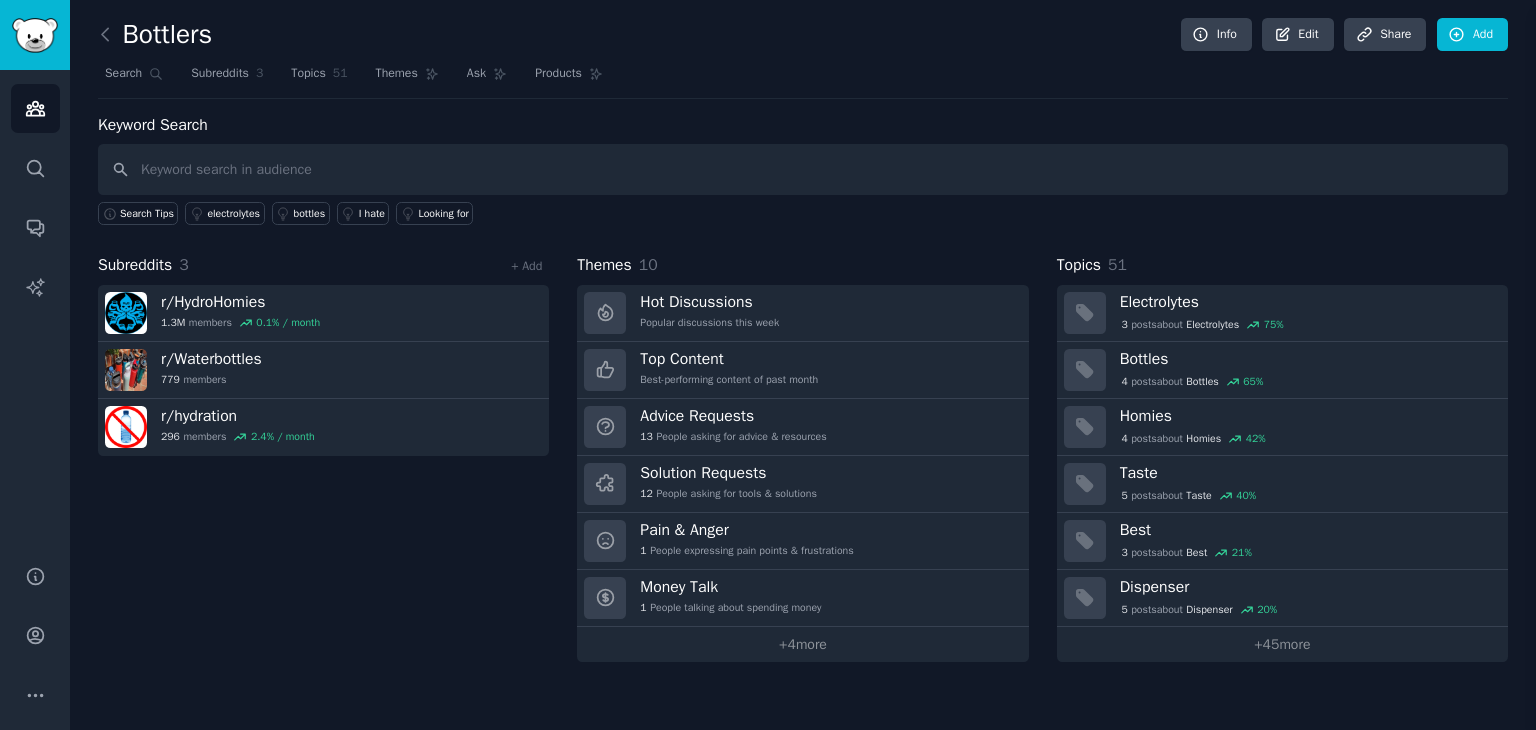 scroll, scrollTop: 0, scrollLeft: 0, axis: both 